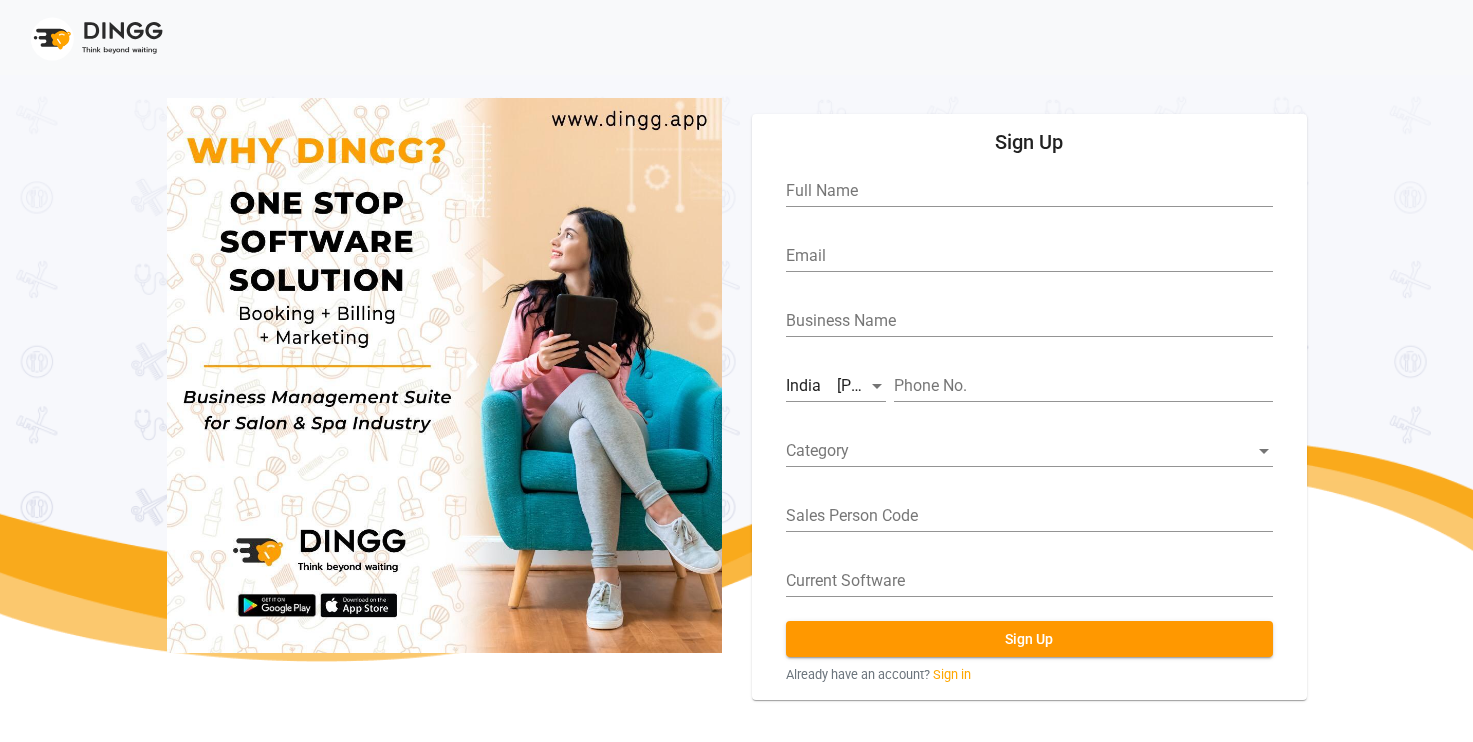 scroll, scrollTop: 0, scrollLeft: 0, axis: both 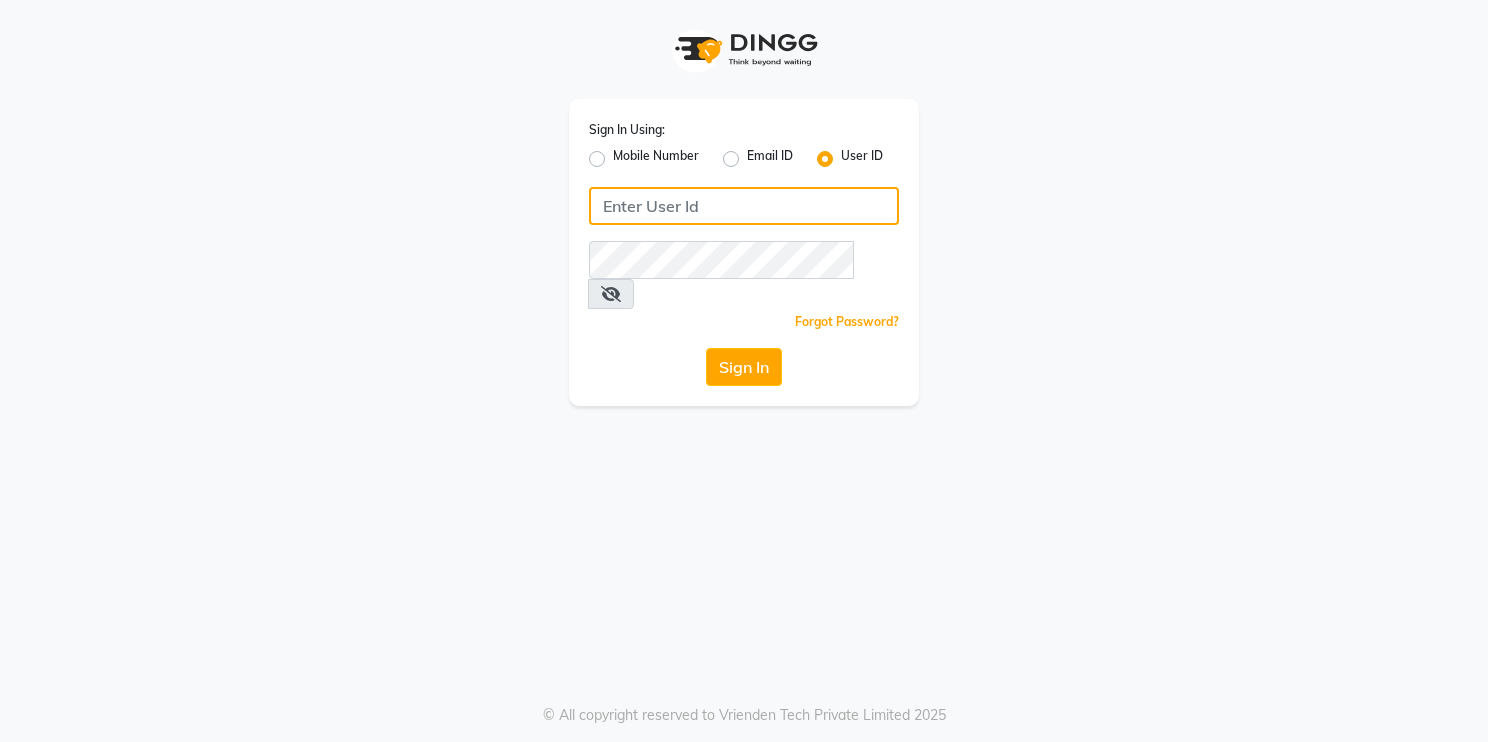 click 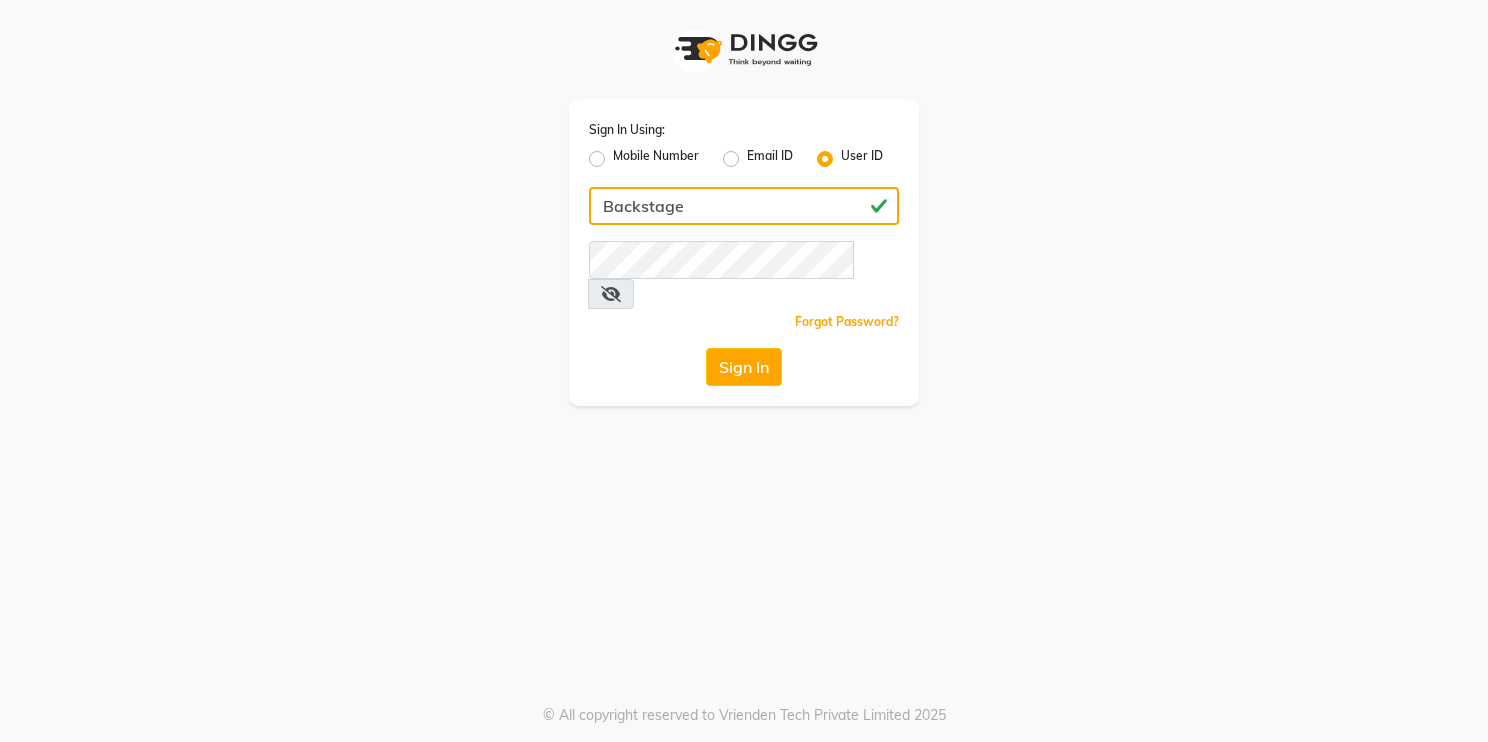type on "Backstage" 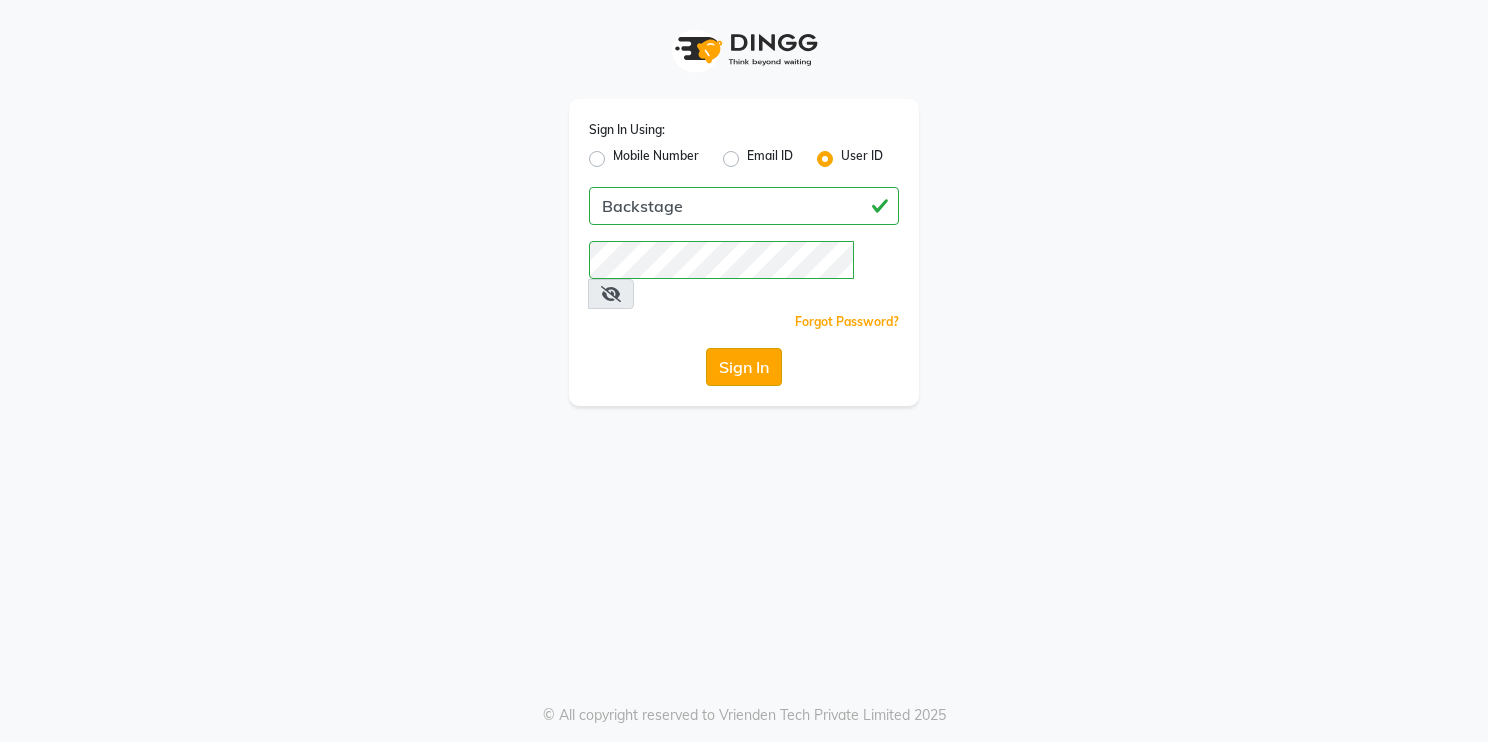 click on "Sign In" 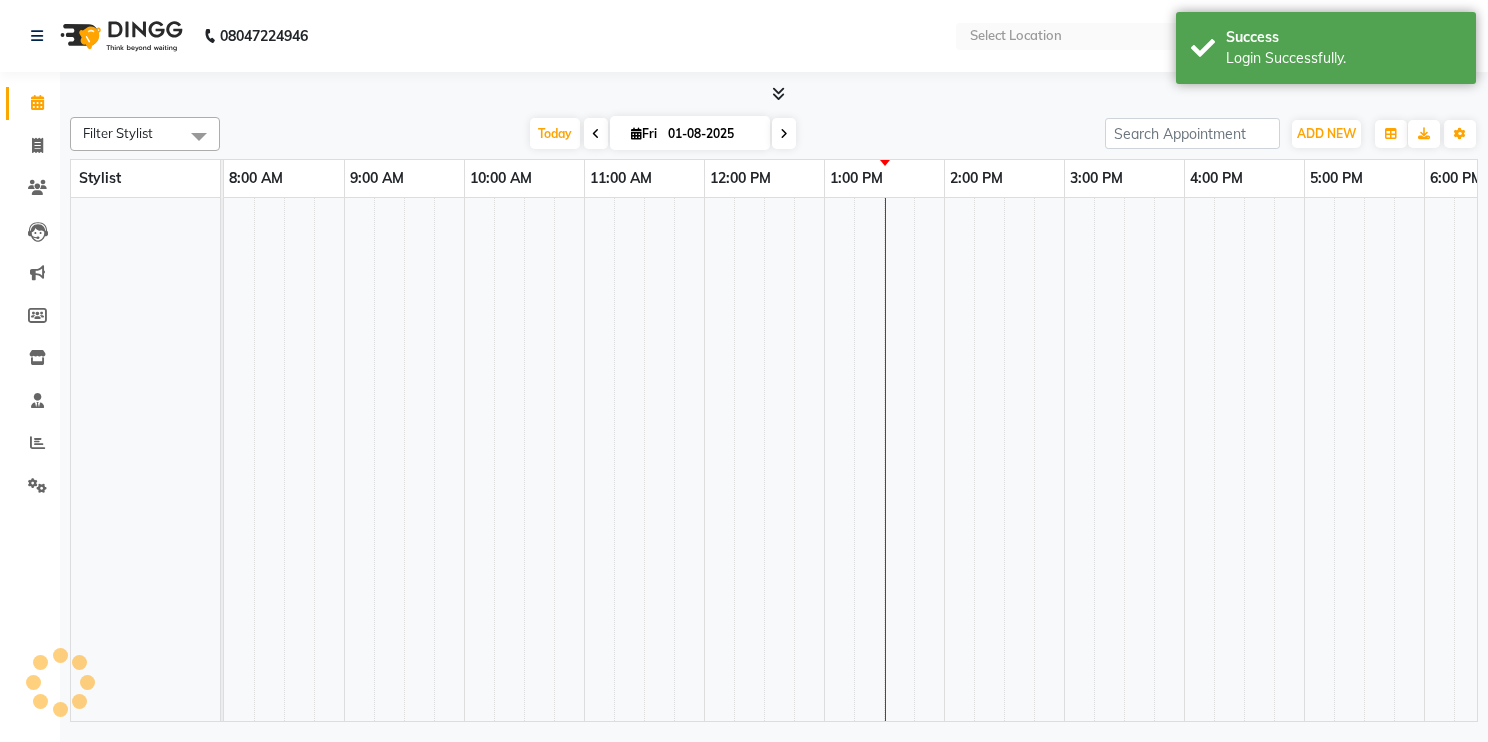 select on "en" 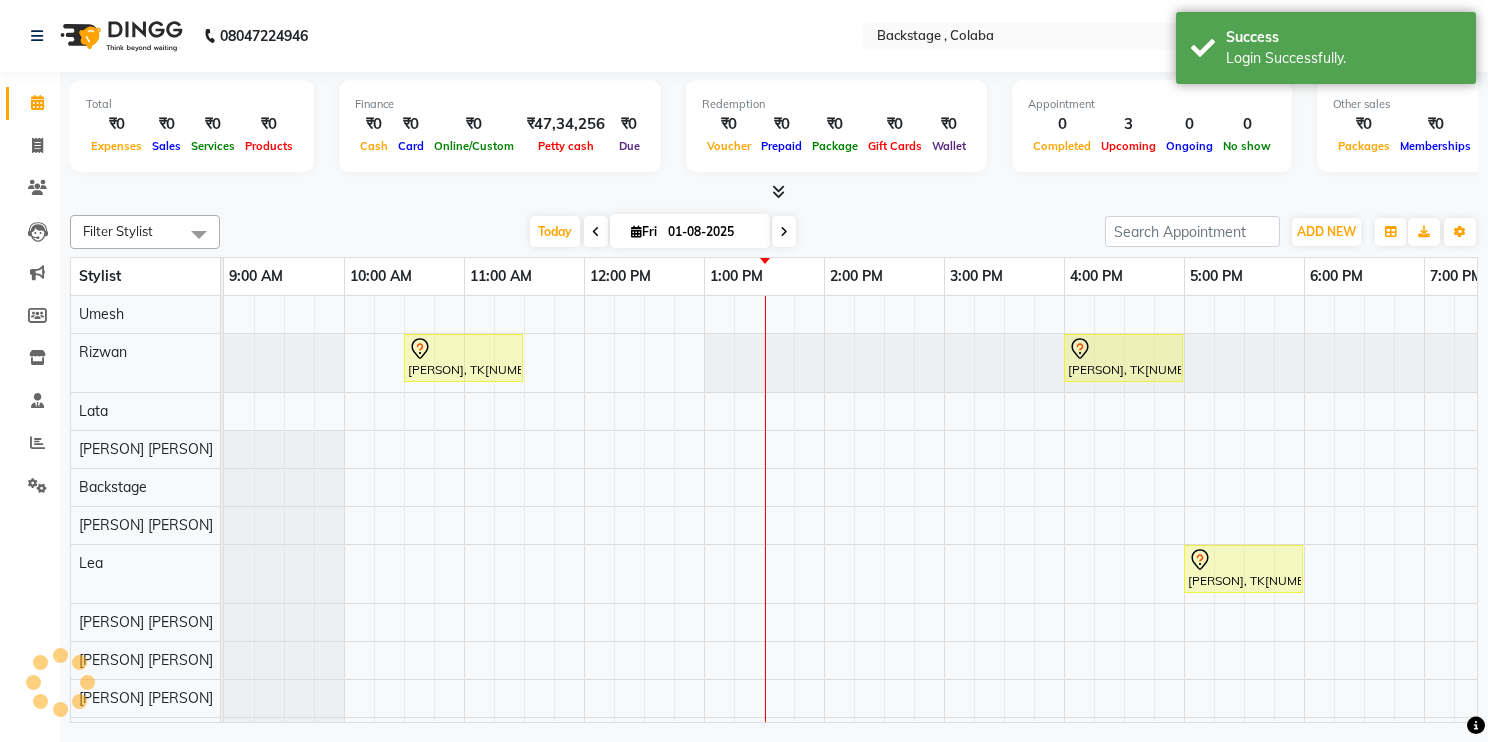 scroll, scrollTop: 0, scrollLeft: 0, axis: both 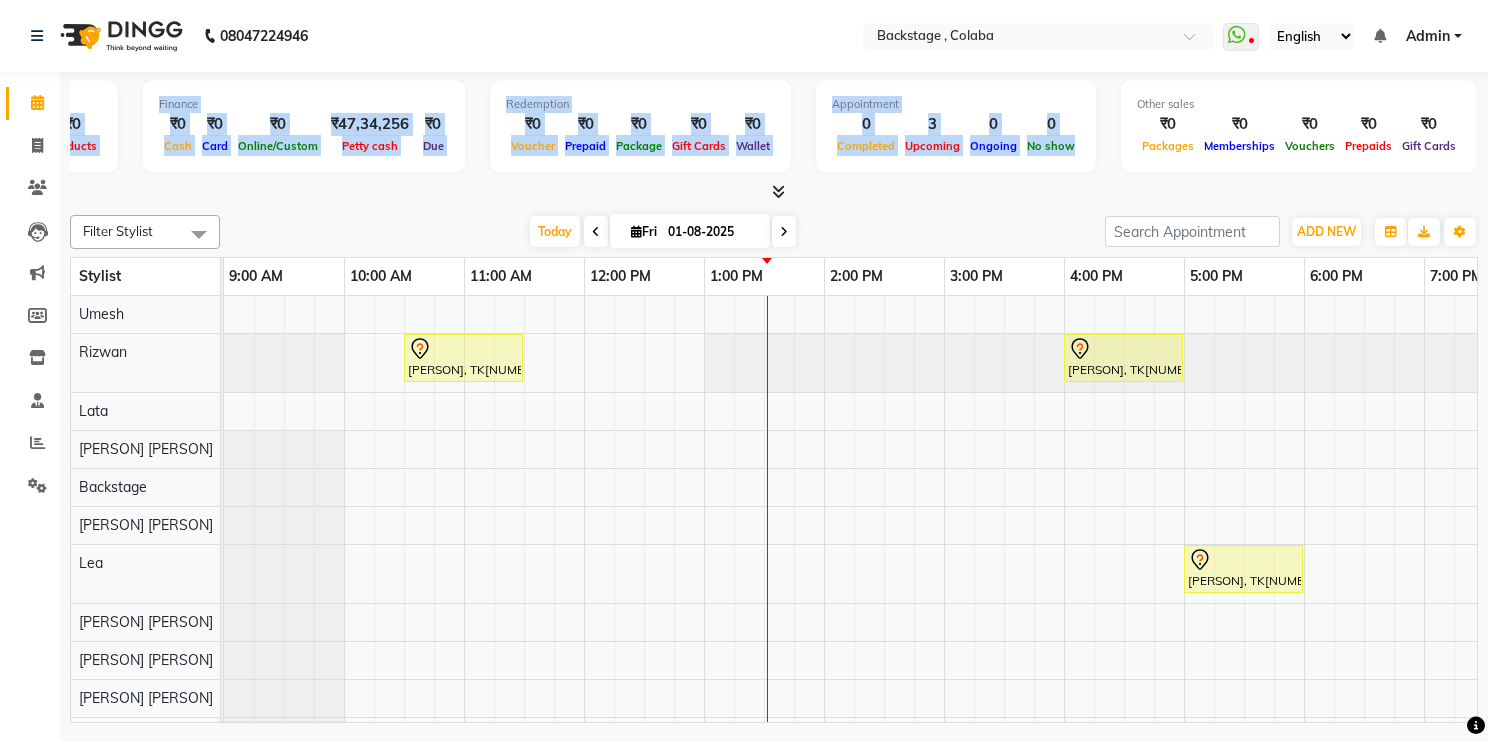 drag, startPoint x: 1264, startPoint y: 137, endPoint x: 1472, endPoint y: -7, distance: 252.98221 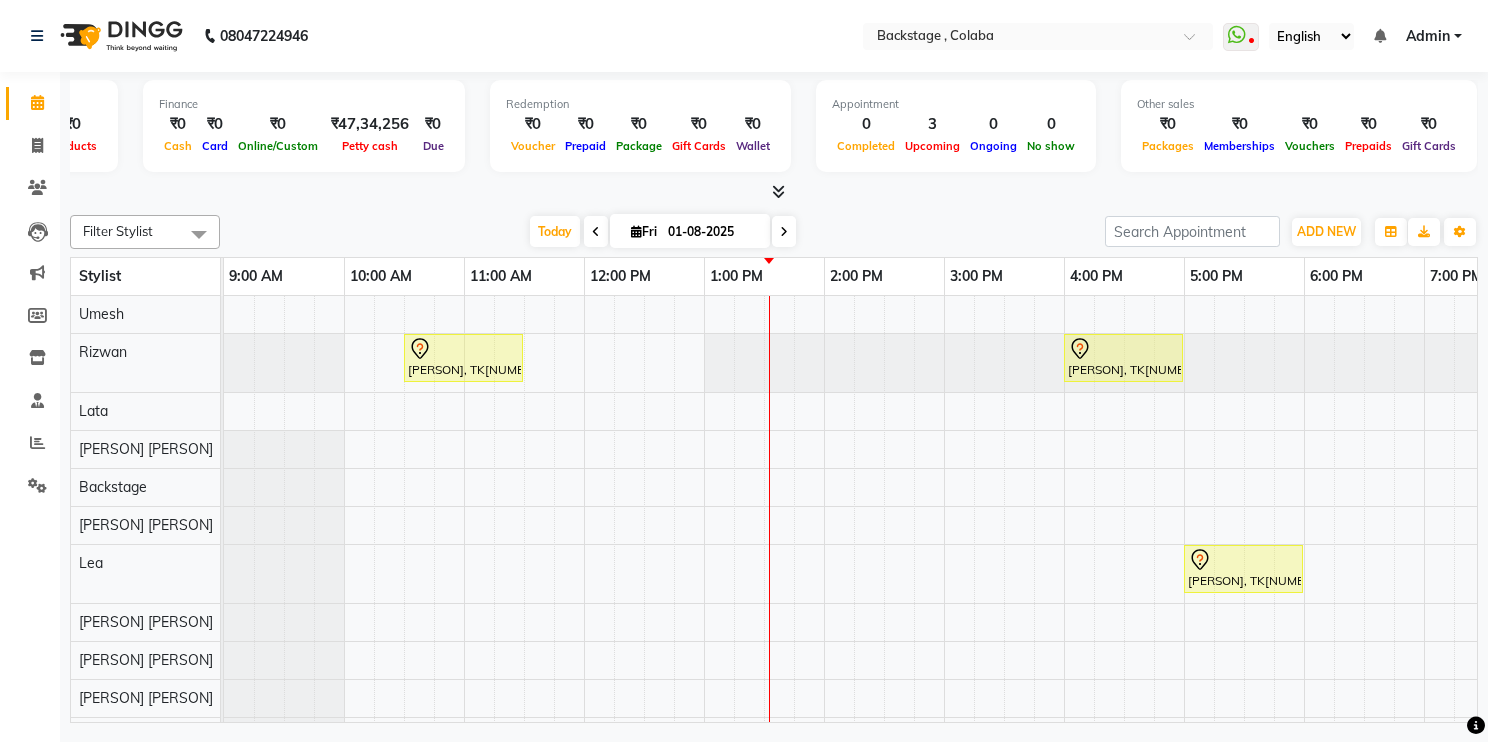 drag, startPoint x: 1473, startPoint y: 0, endPoint x: 1008, endPoint y: 222, distance: 515.27563 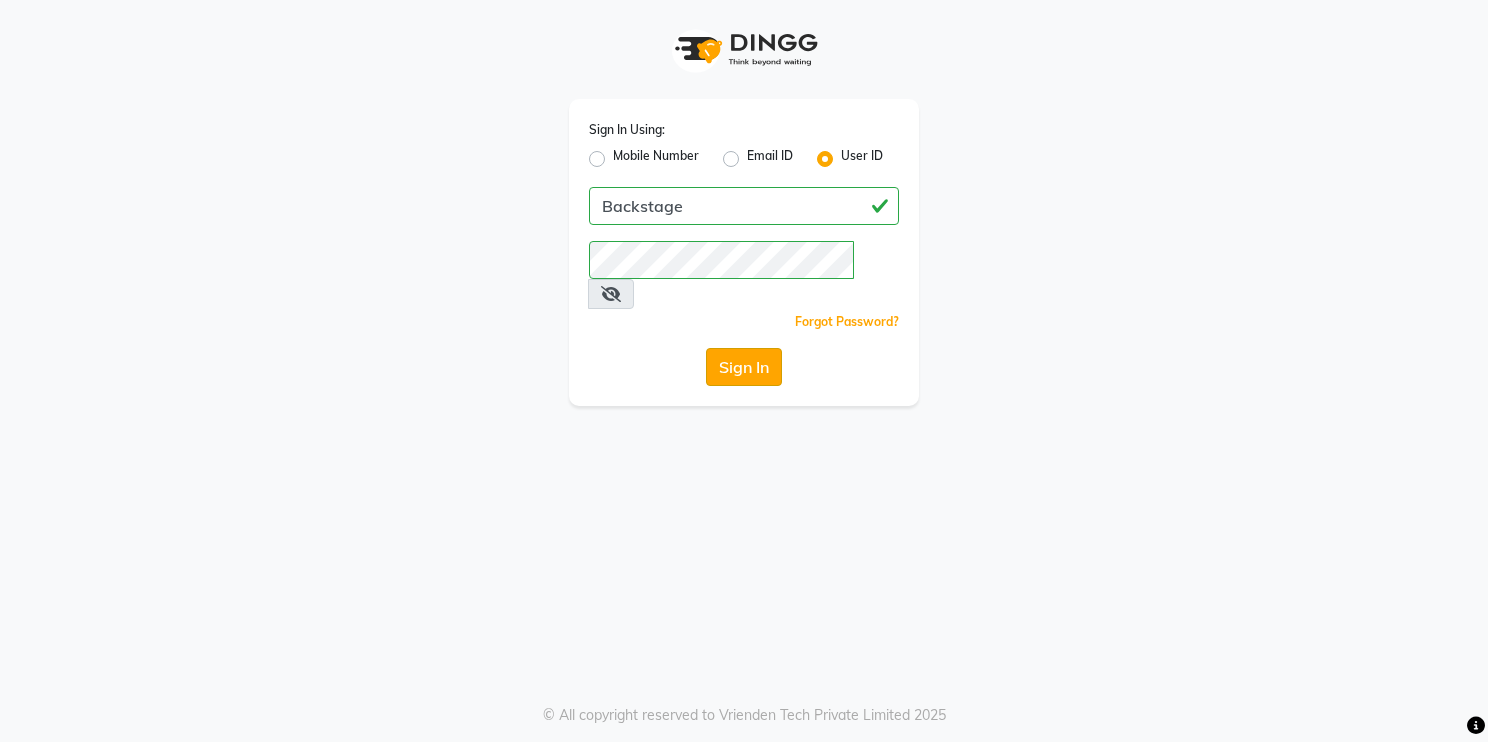 click on "Sign In" 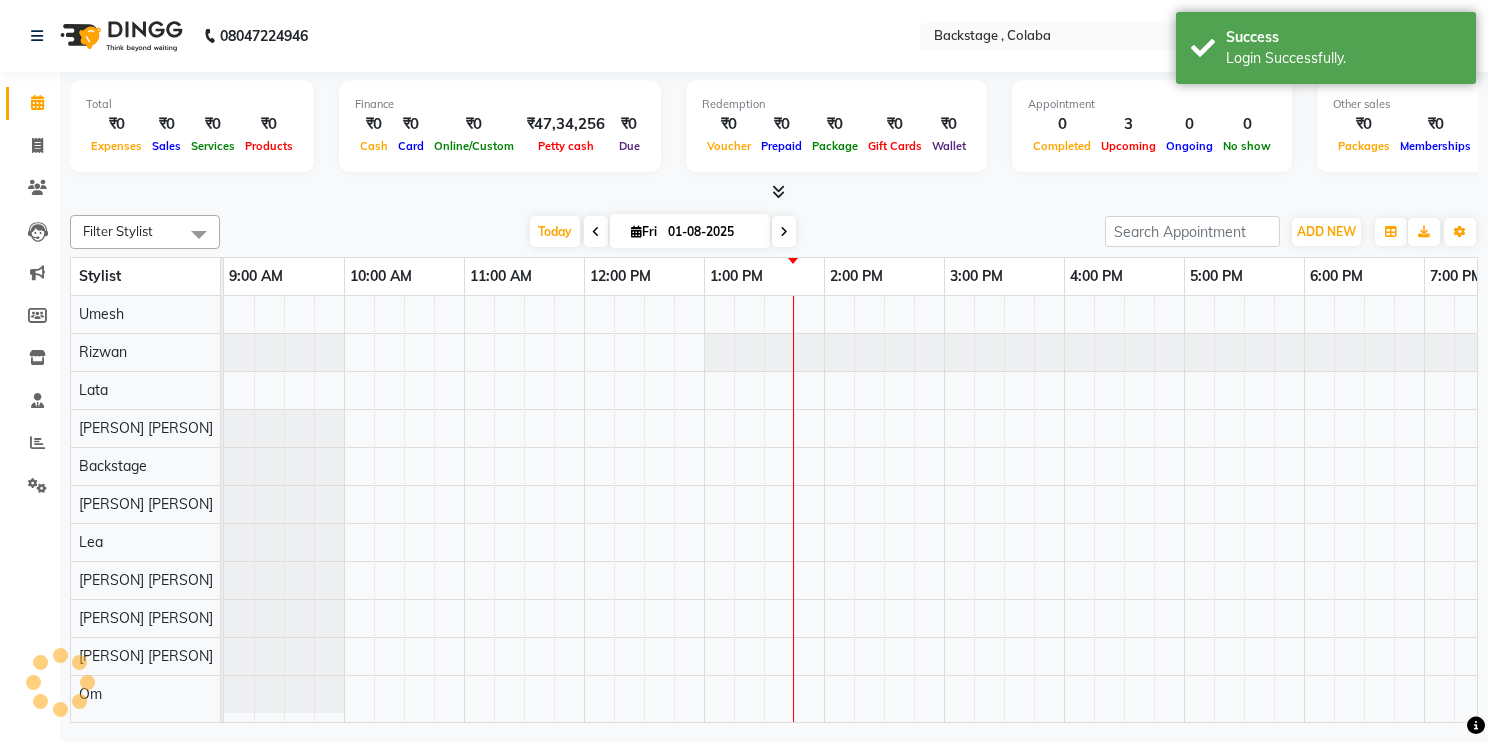 scroll, scrollTop: 0, scrollLeft: 306, axis: horizontal 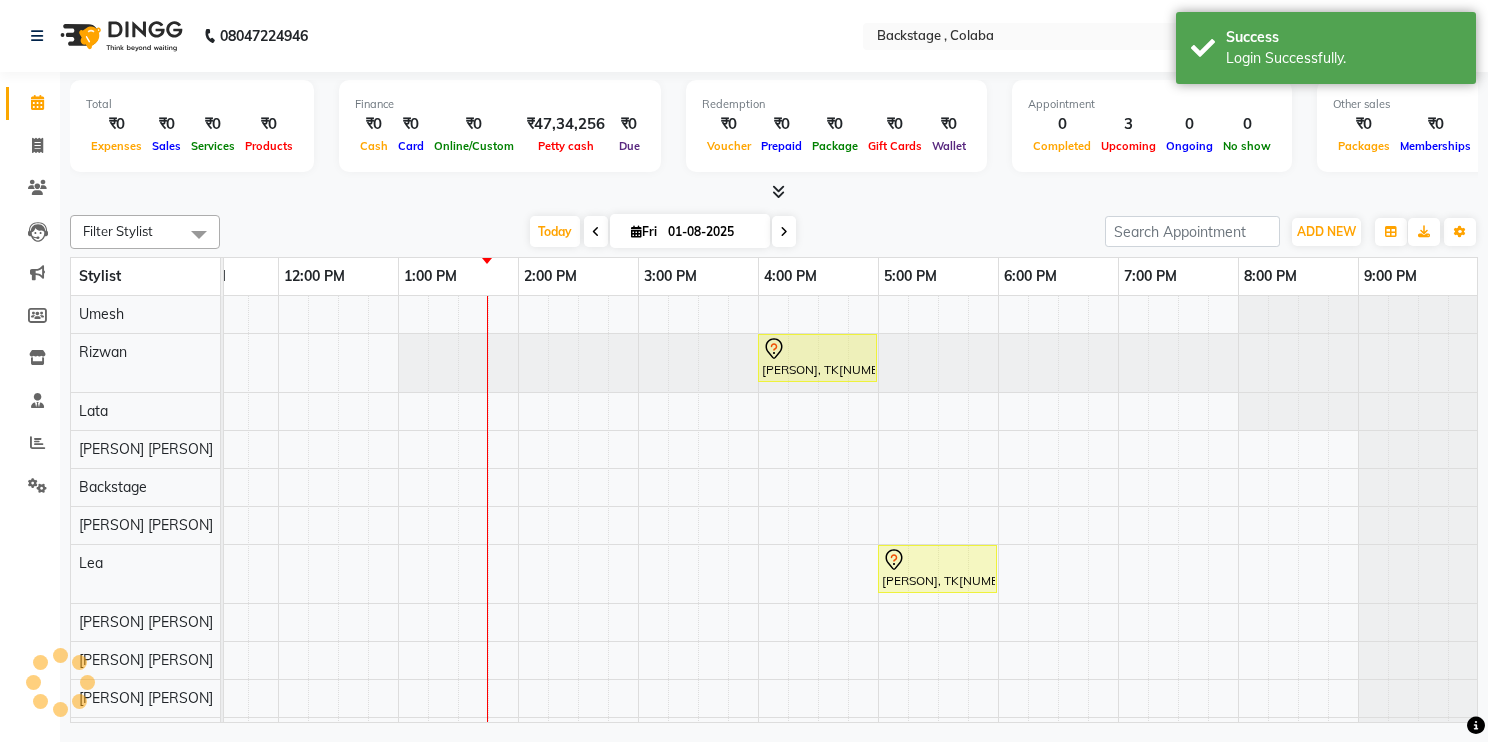 select on "en" 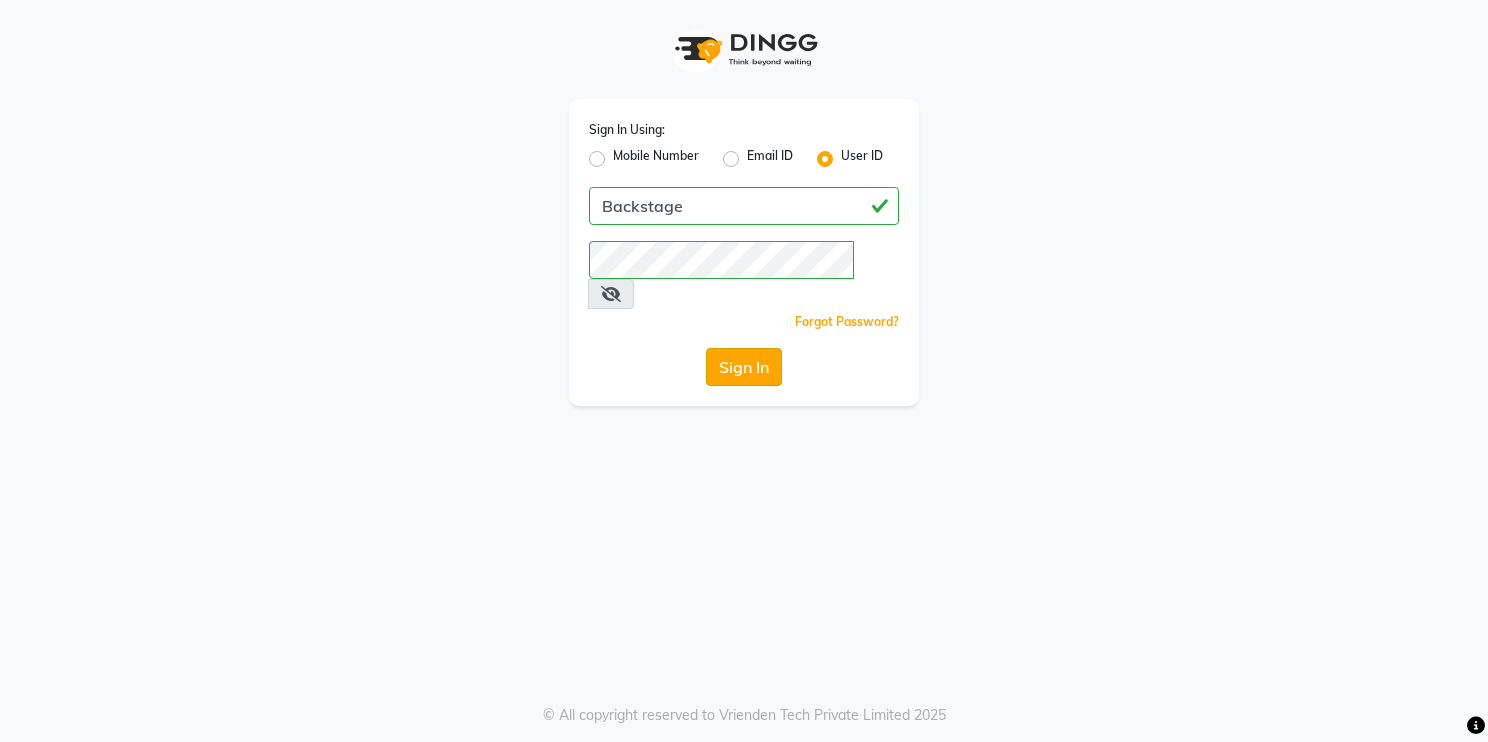 click on "Sign In" 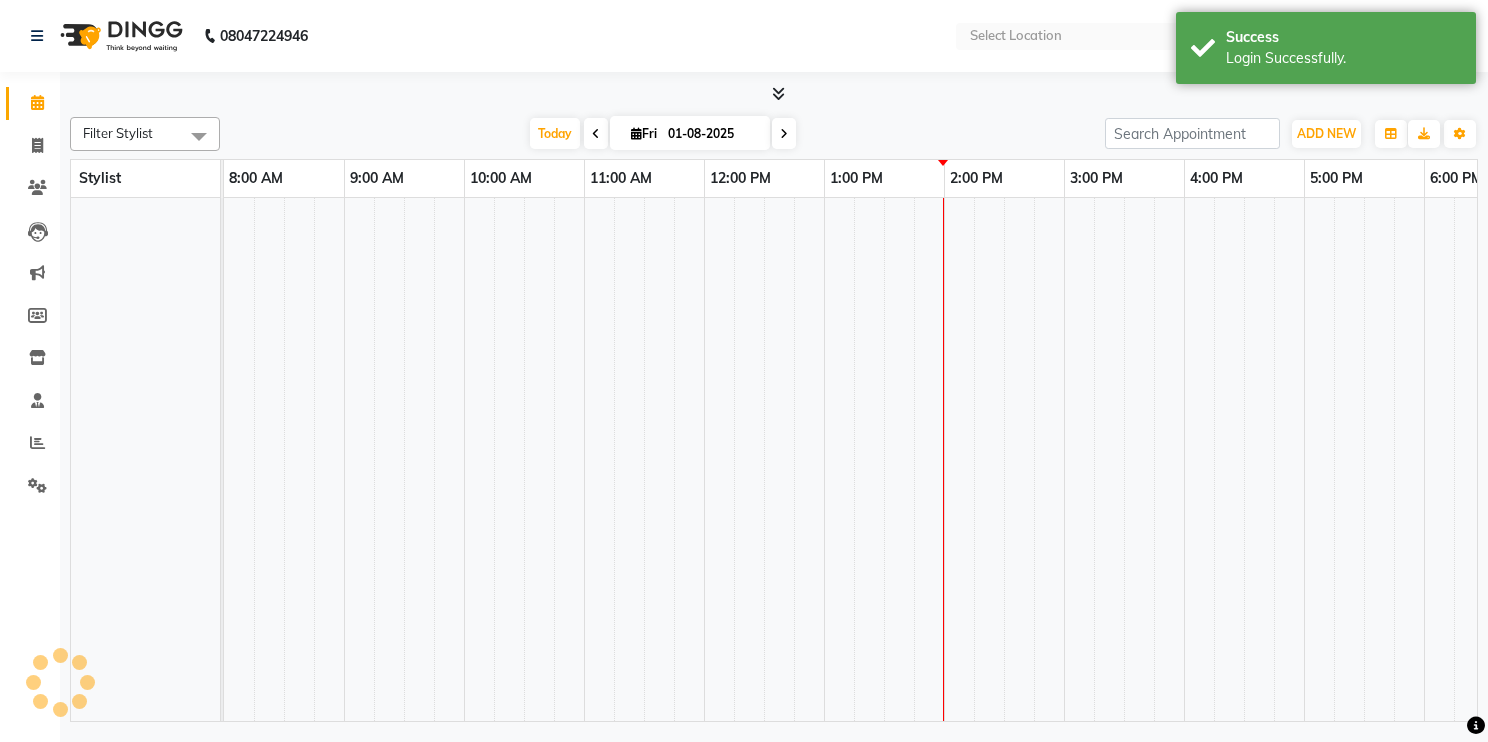 select on "en" 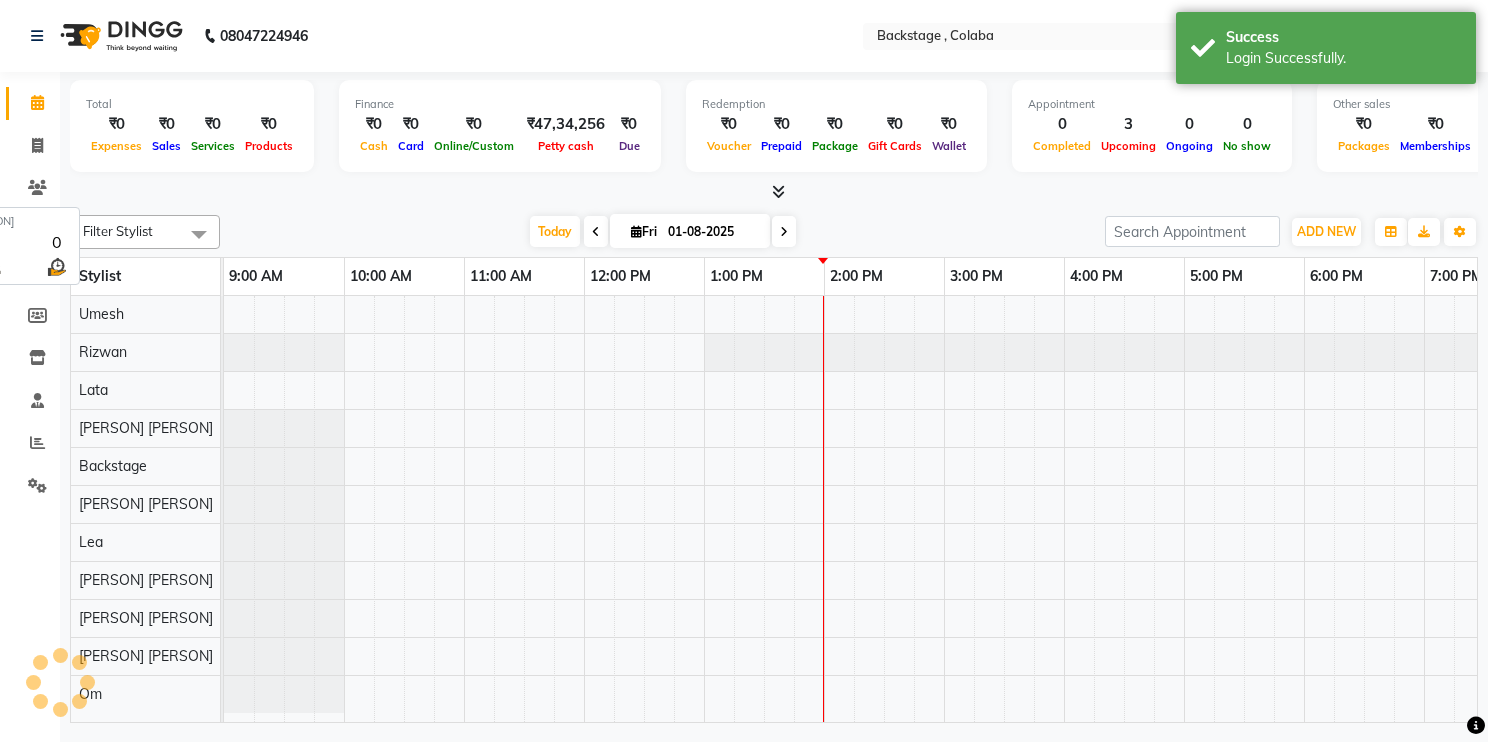 scroll, scrollTop: 0, scrollLeft: 0, axis: both 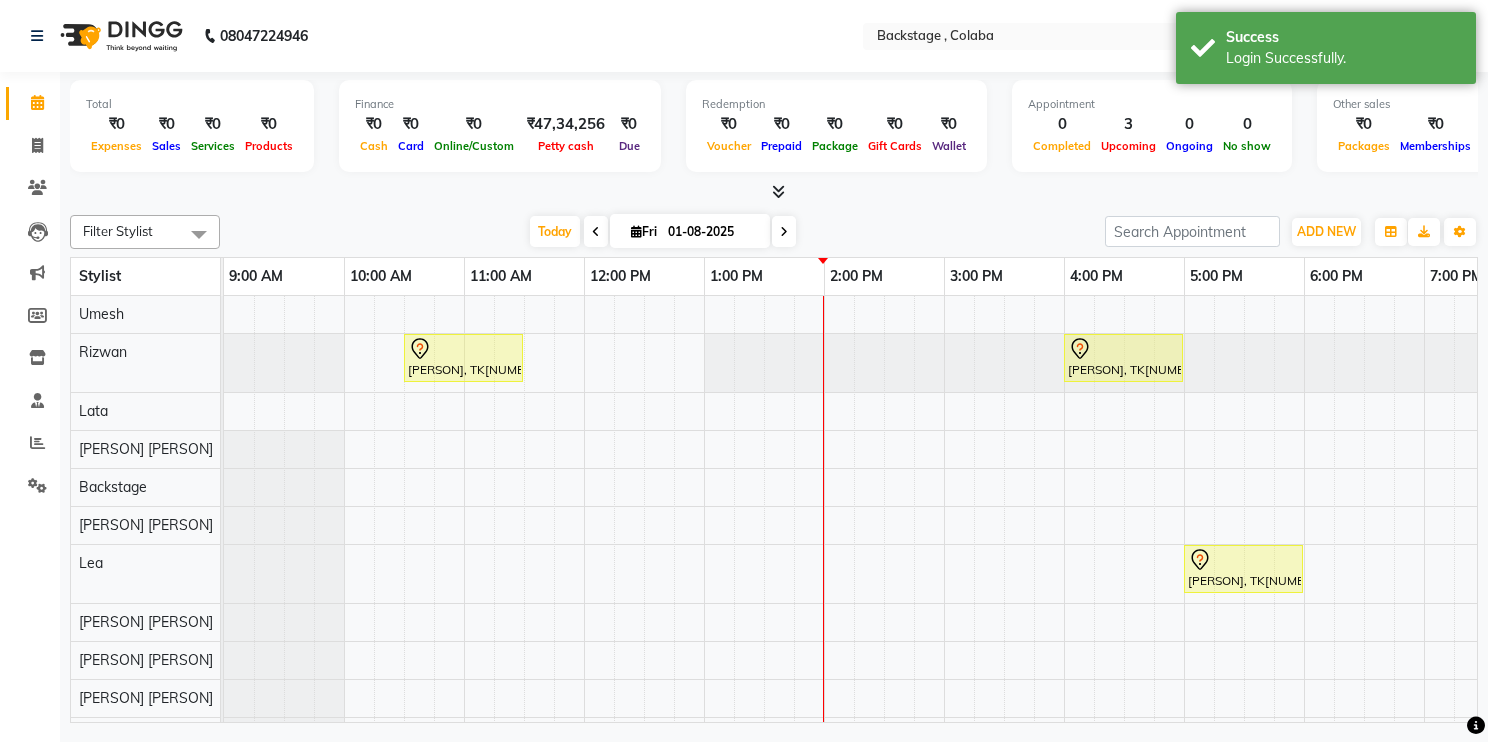 click on "01-08-2025" at bounding box center (712, 232) 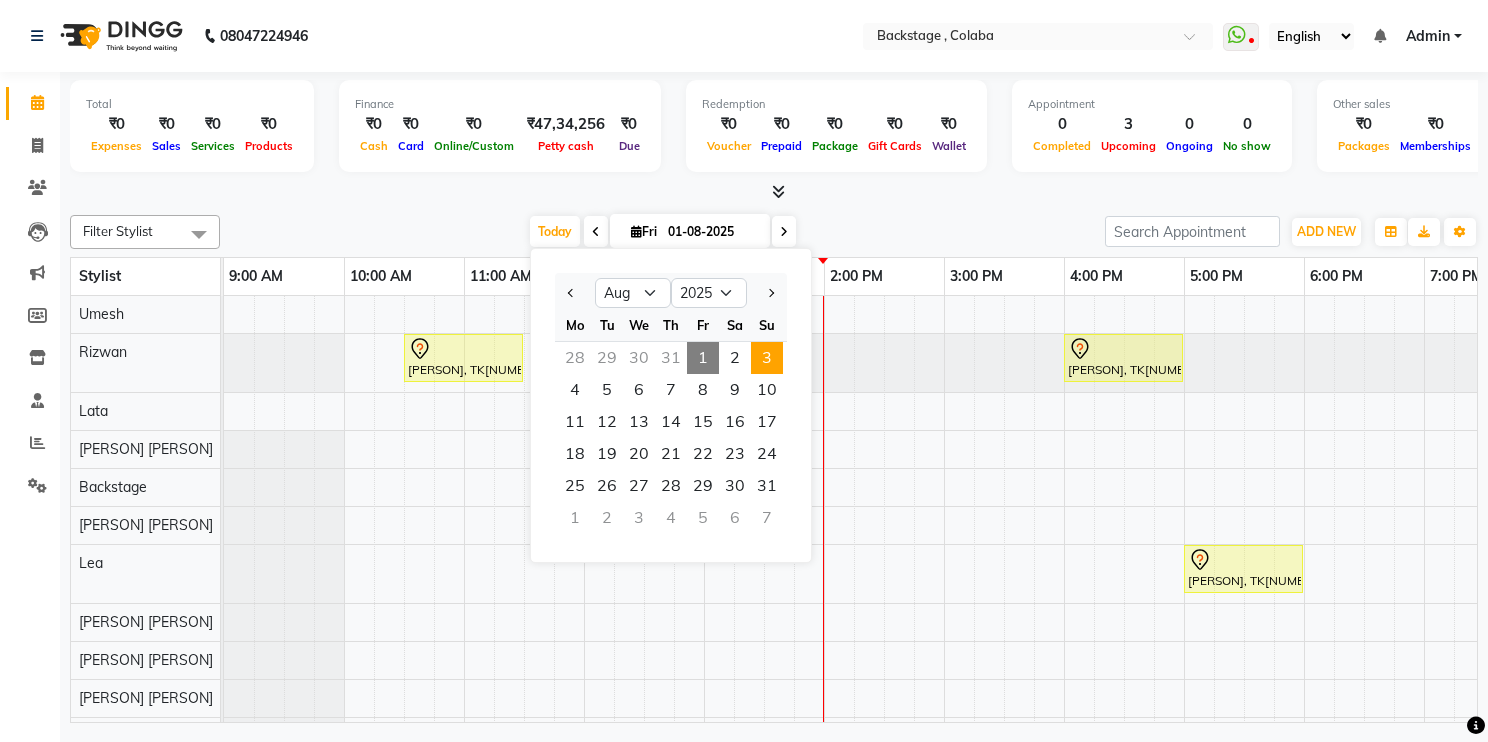 click on "3" at bounding box center (767, 358) 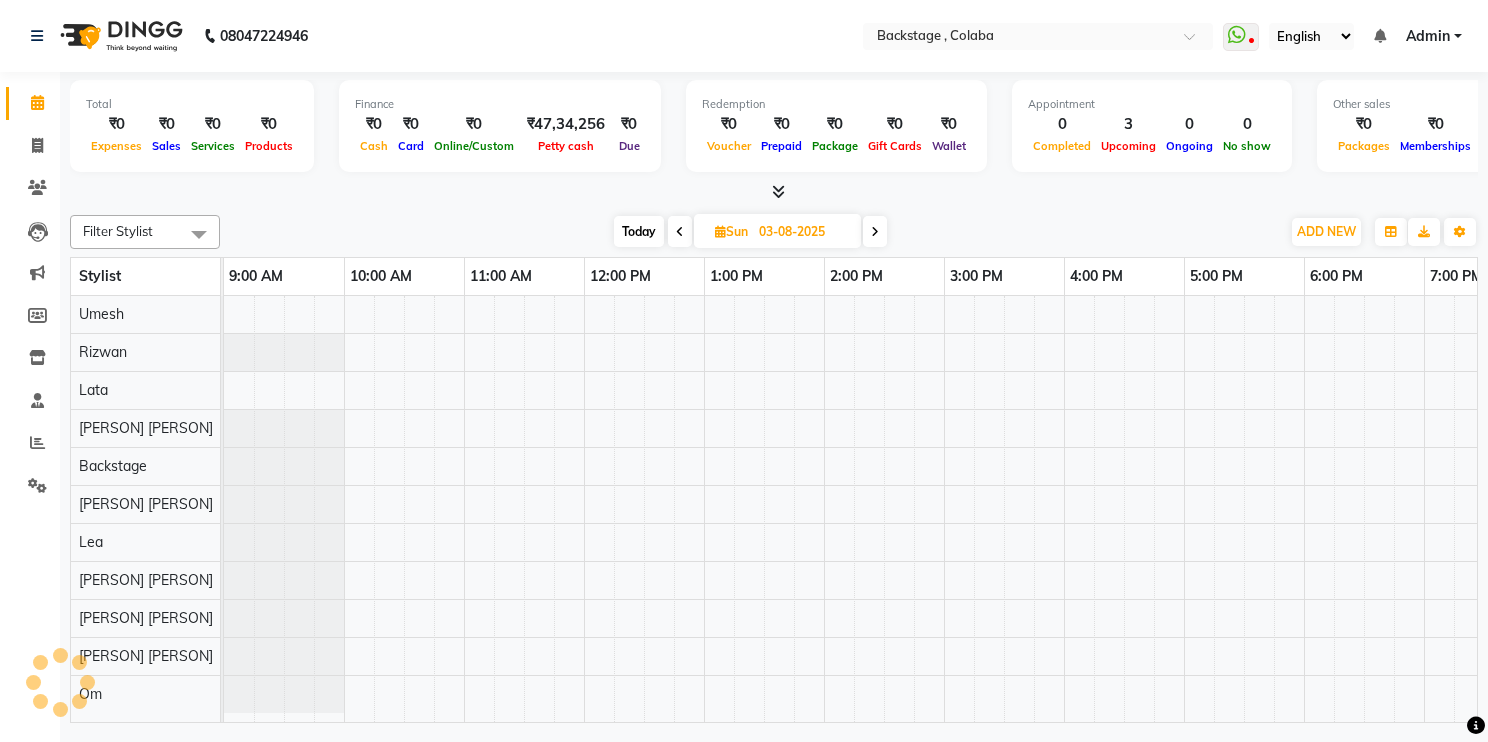 scroll, scrollTop: 0, scrollLeft: 306, axis: horizontal 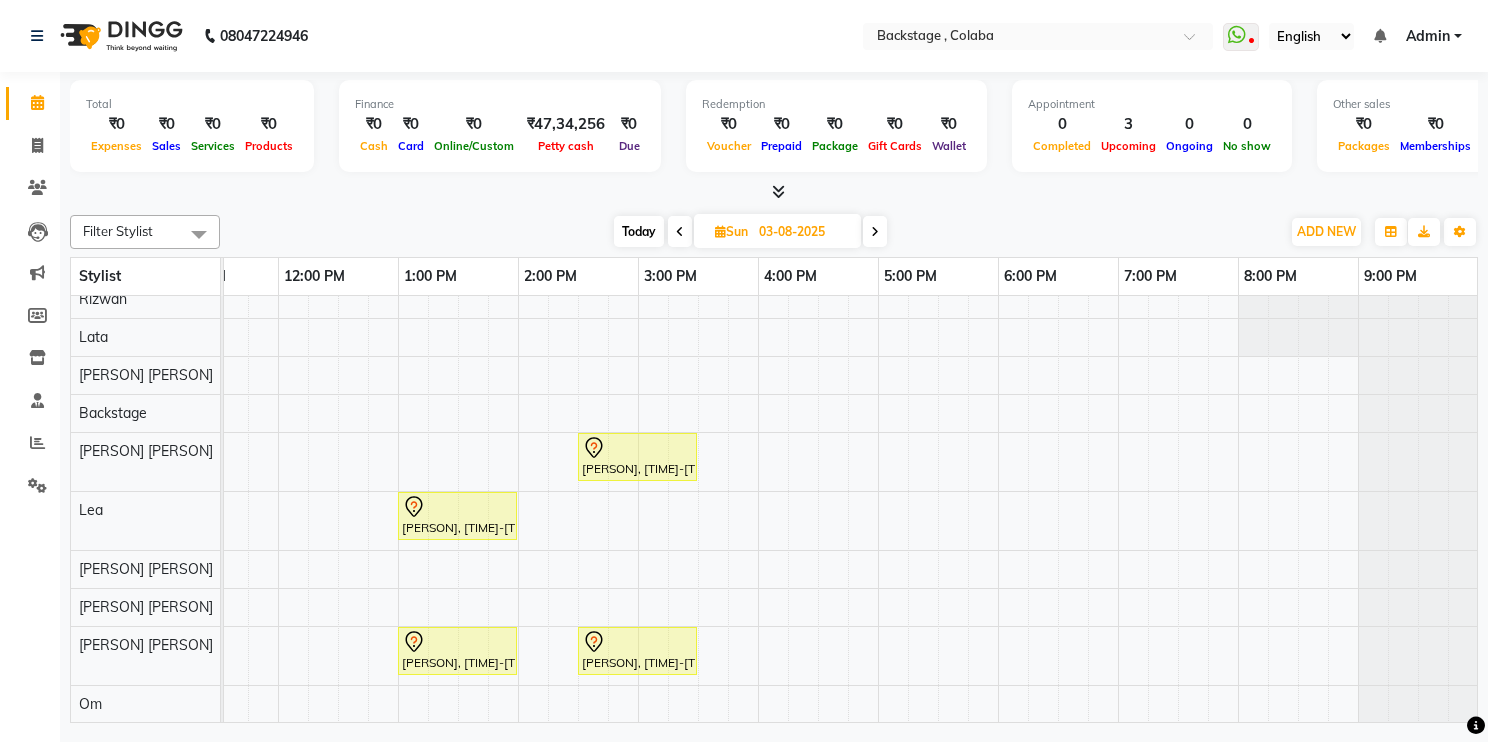 click on "03-08-2025" at bounding box center (803, 232) 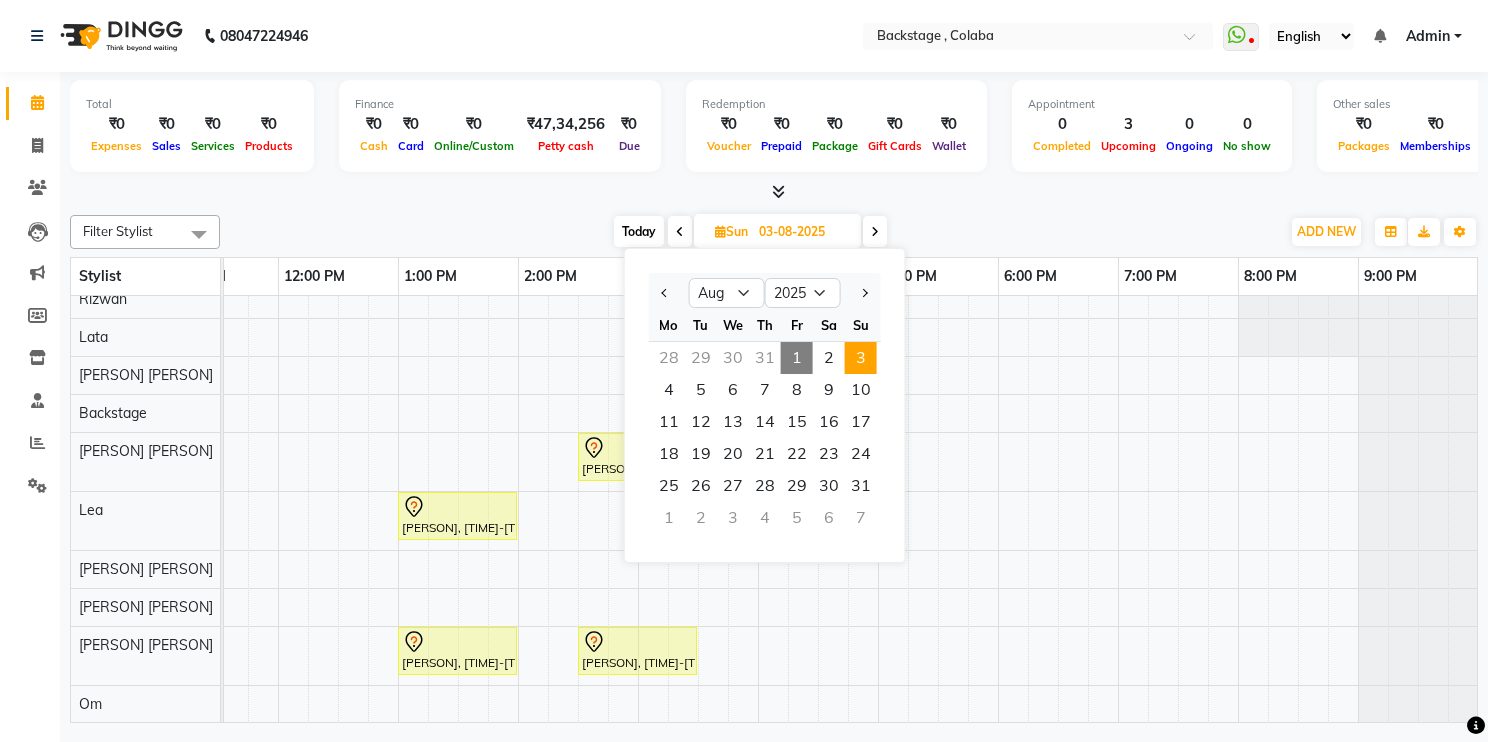 click on "Today" at bounding box center [639, 231] 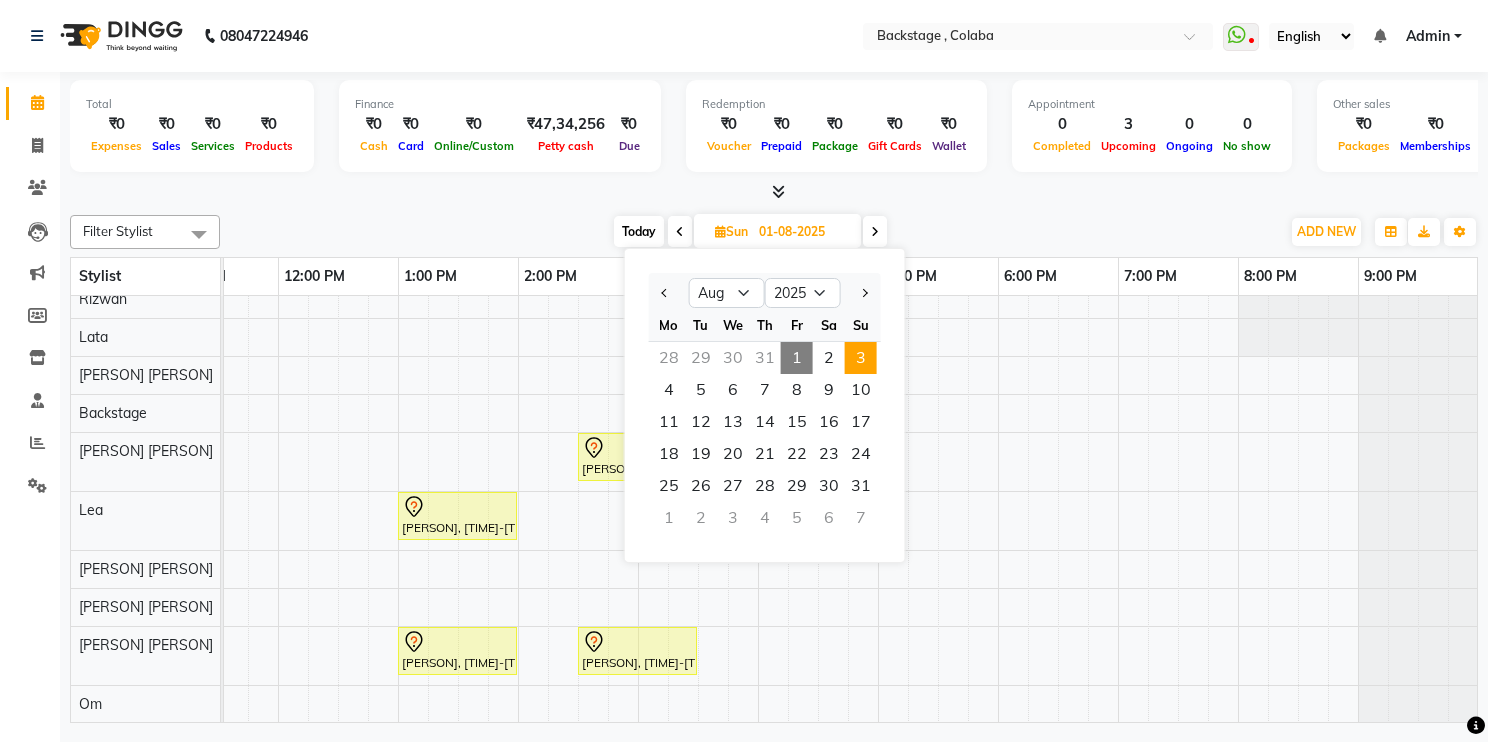 scroll, scrollTop: 0, scrollLeft: 0, axis: both 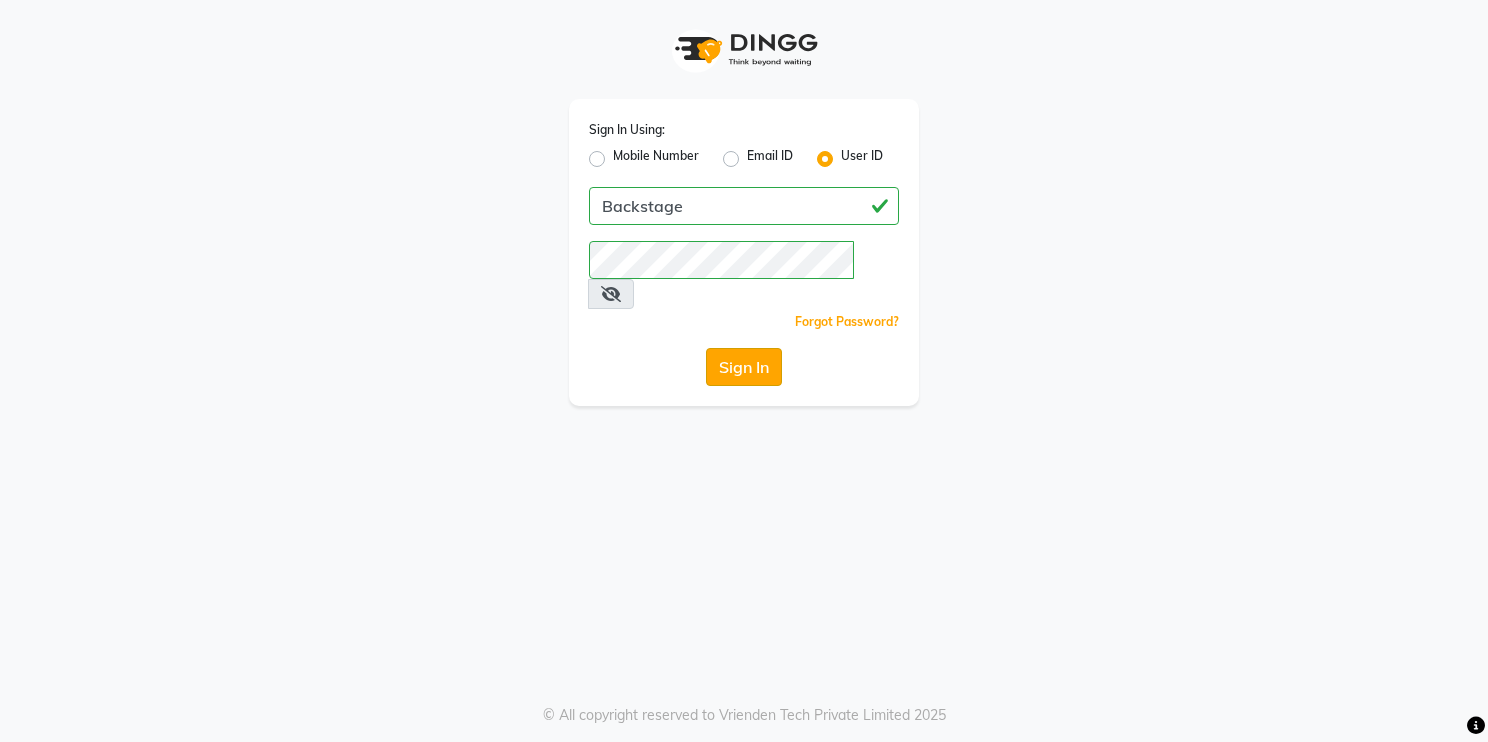 click on "Sign In" 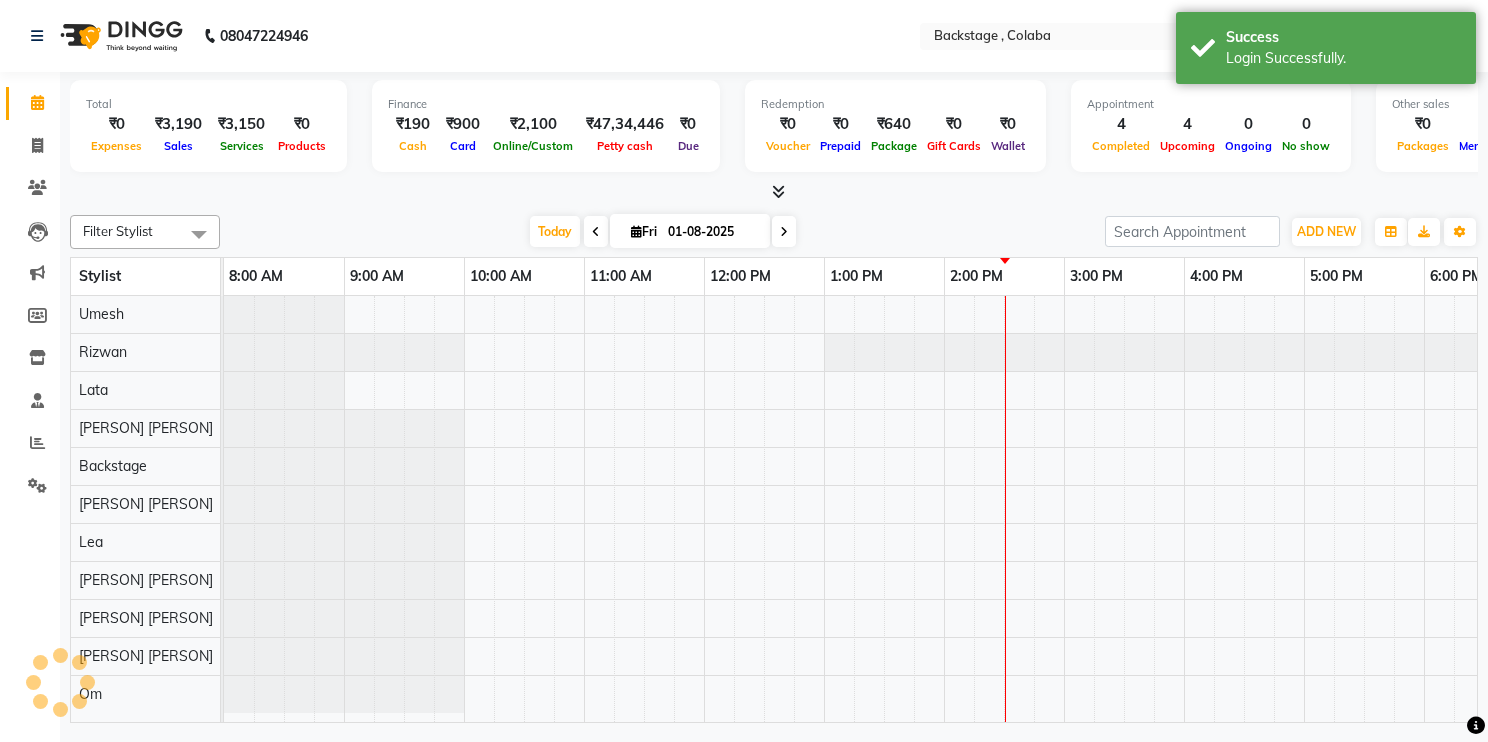 scroll, scrollTop: 0, scrollLeft: 186, axis: horizontal 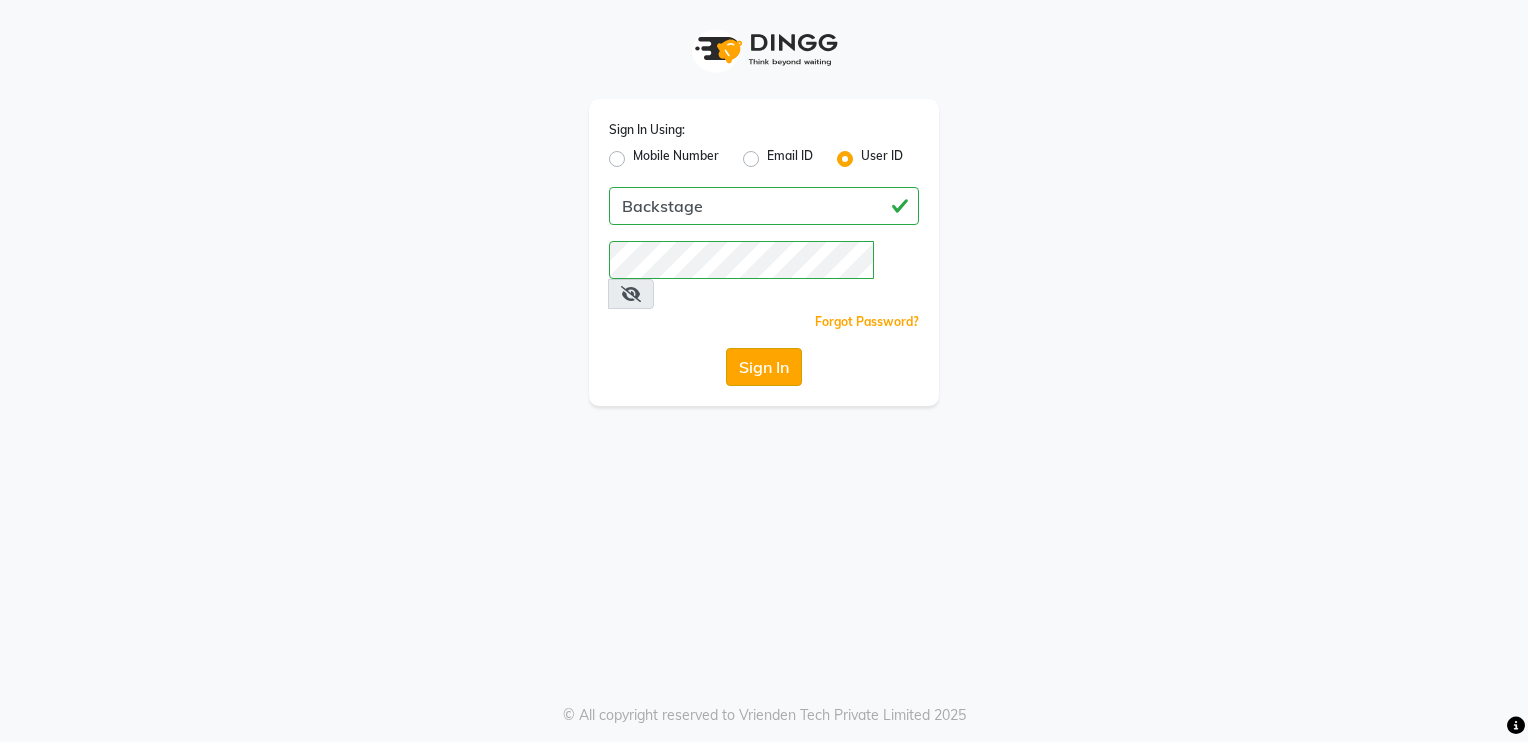 click on "Sign In" 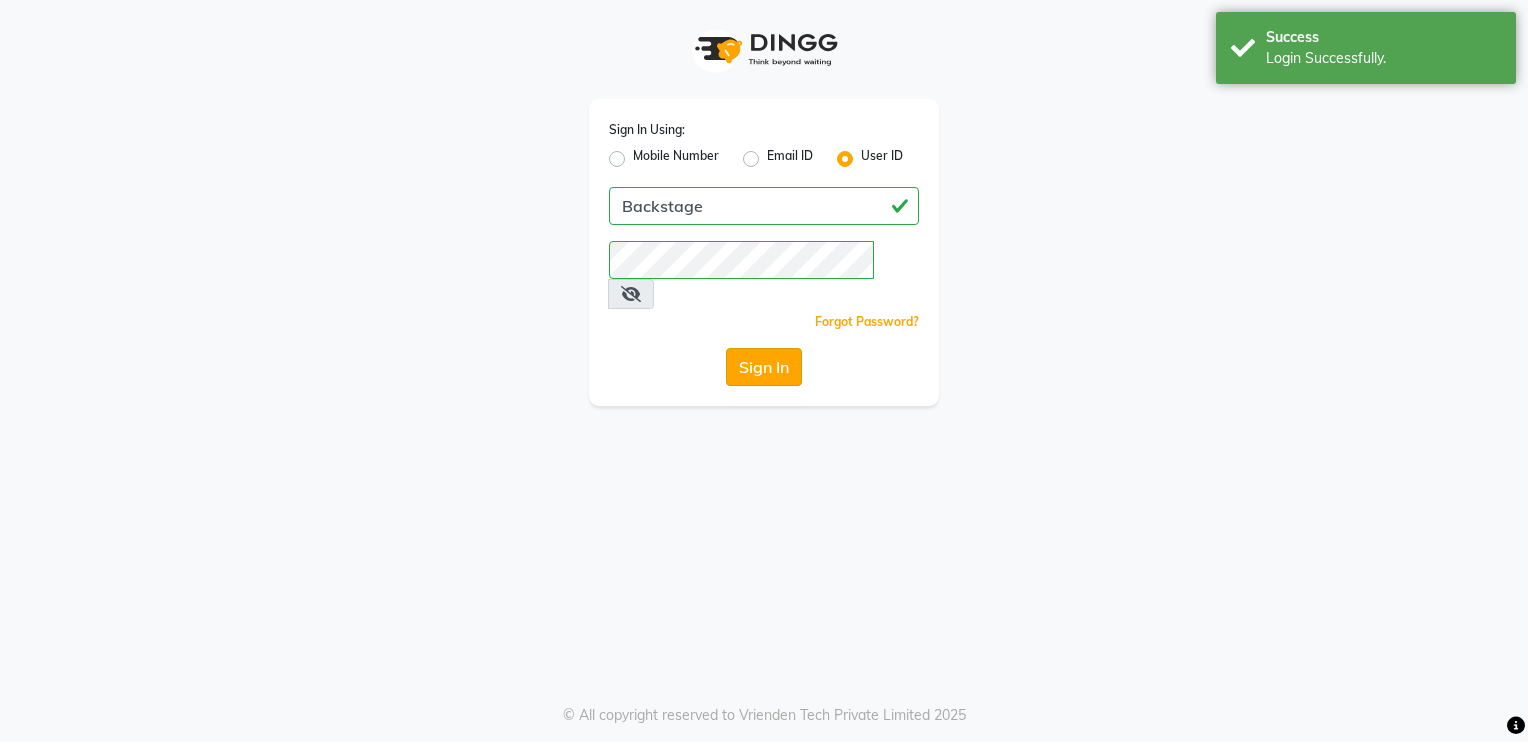 click on "Sign In" 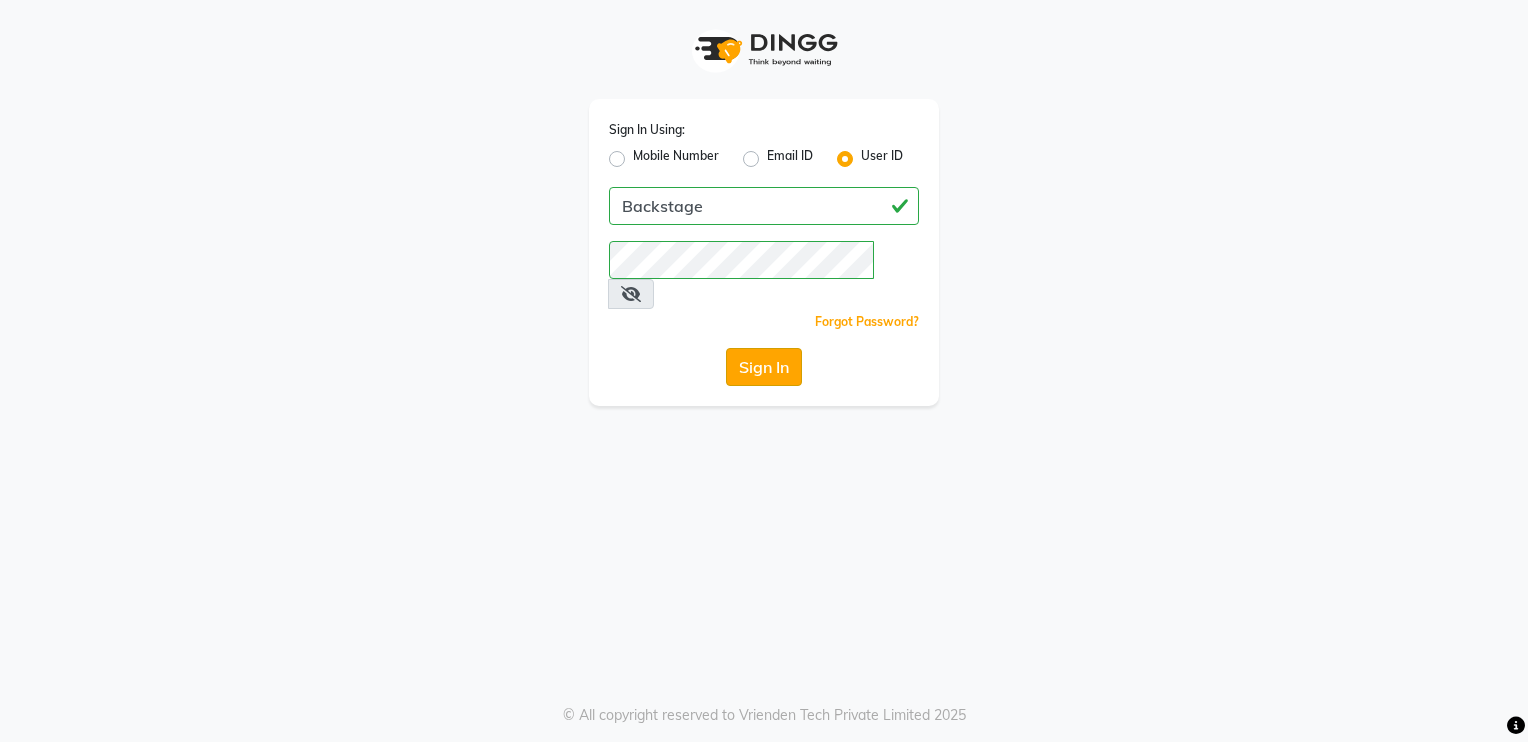 click on "Sign In" 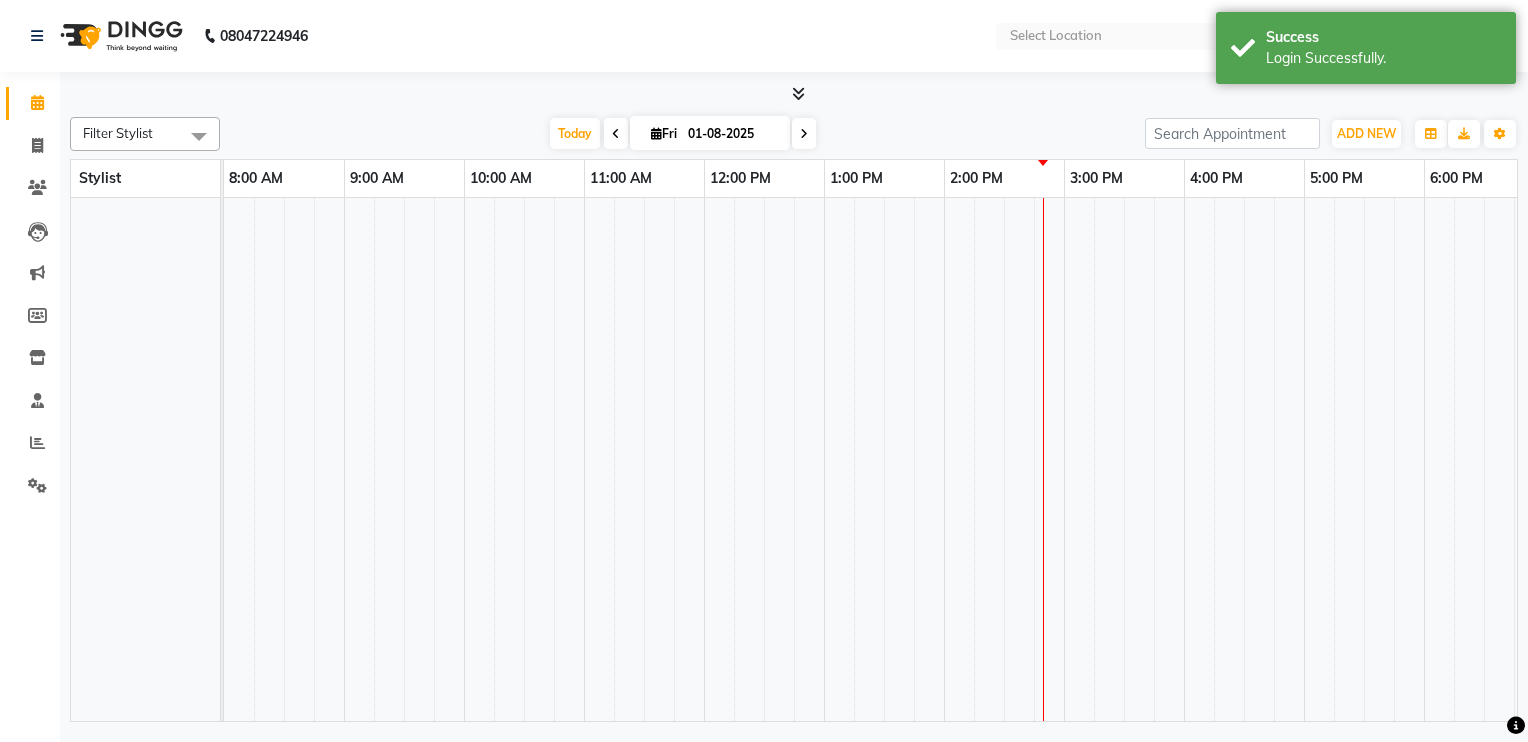 select on "en" 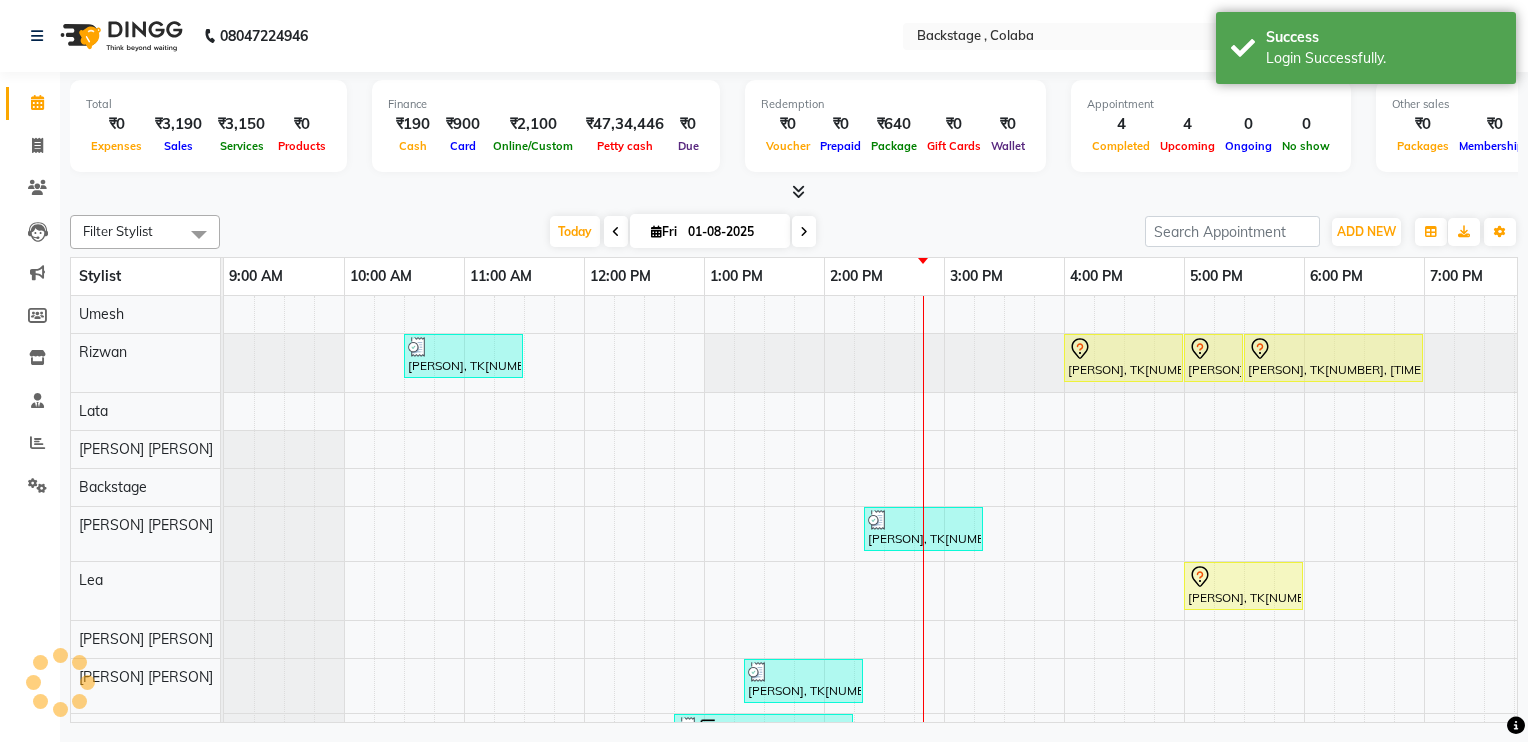 scroll, scrollTop: 0, scrollLeft: 266, axis: horizontal 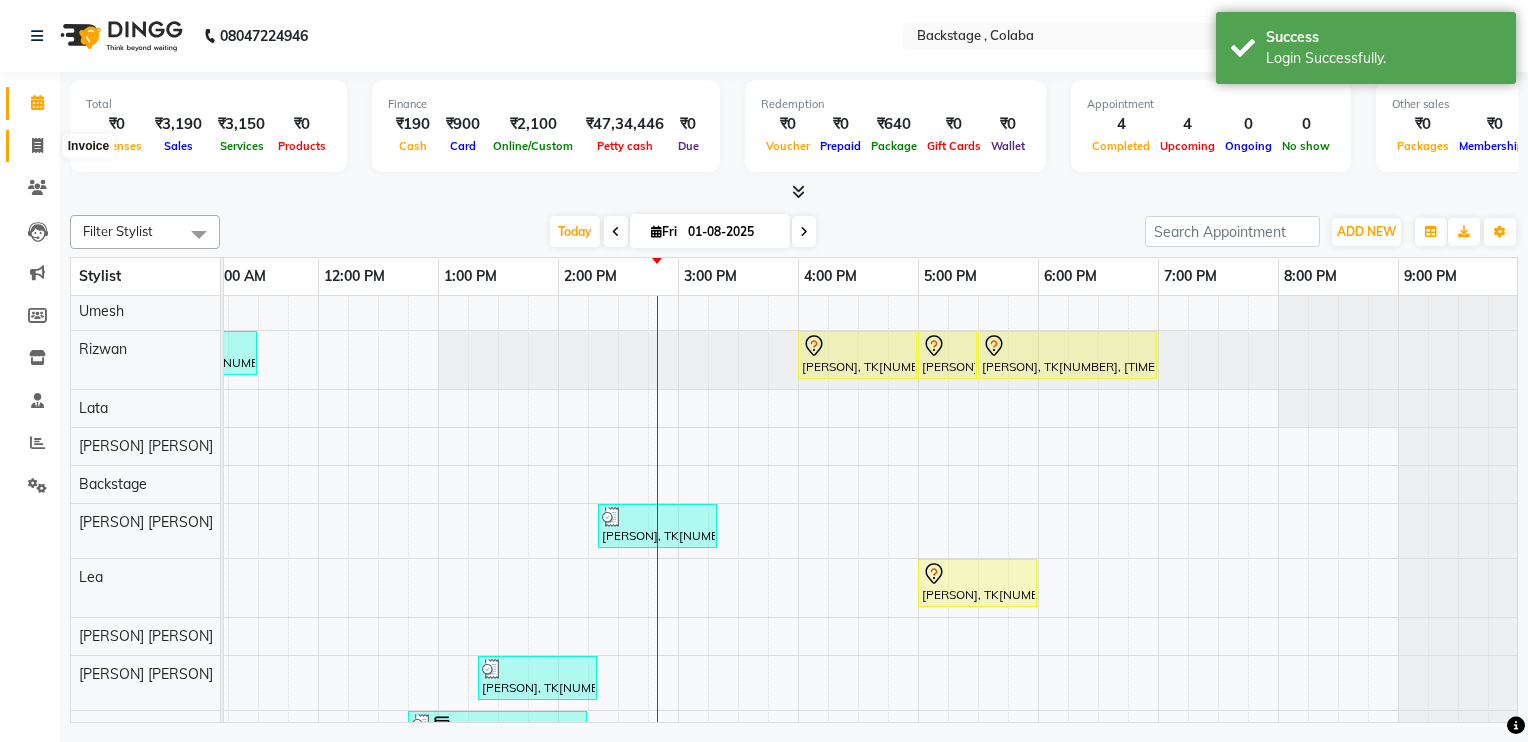 click 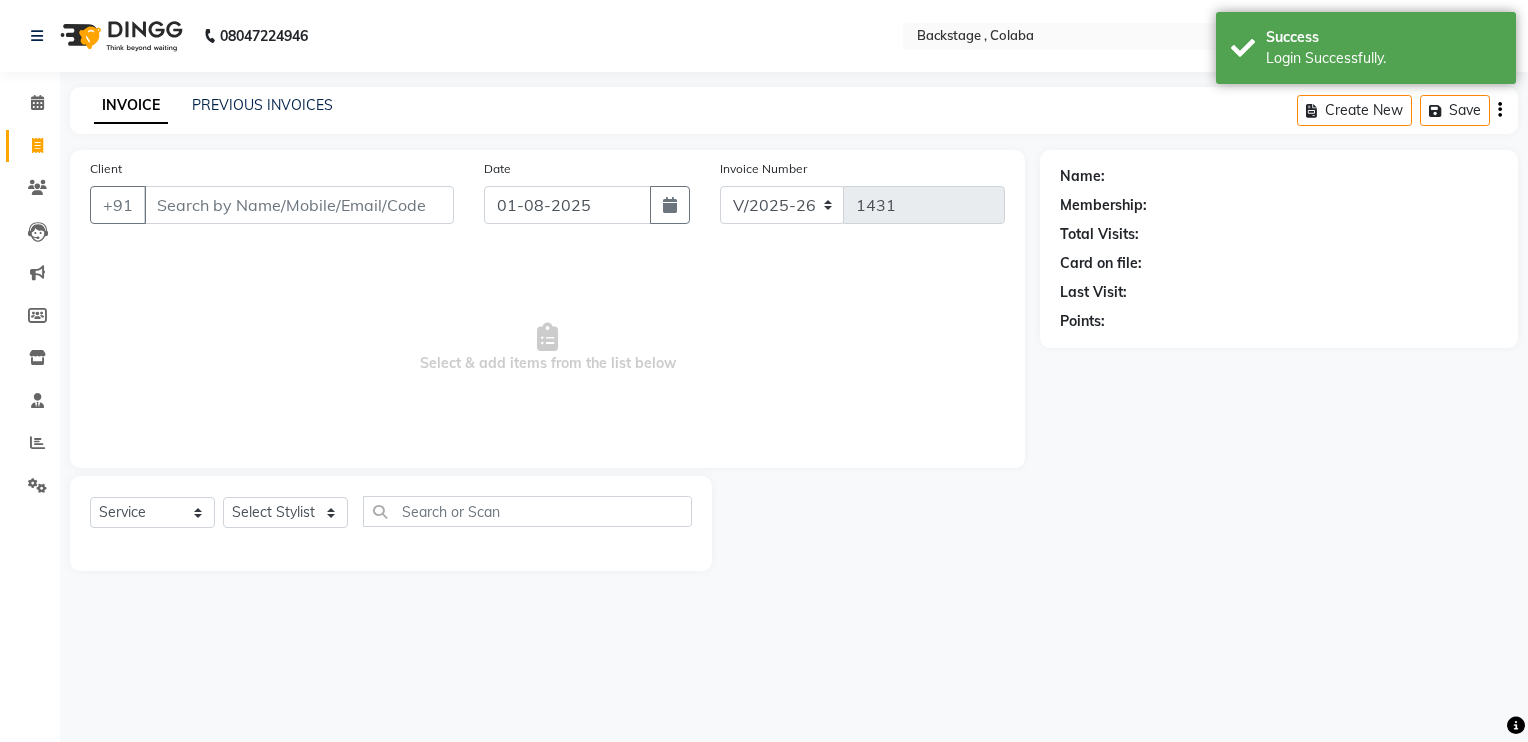 click on "Client" at bounding box center [299, 205] 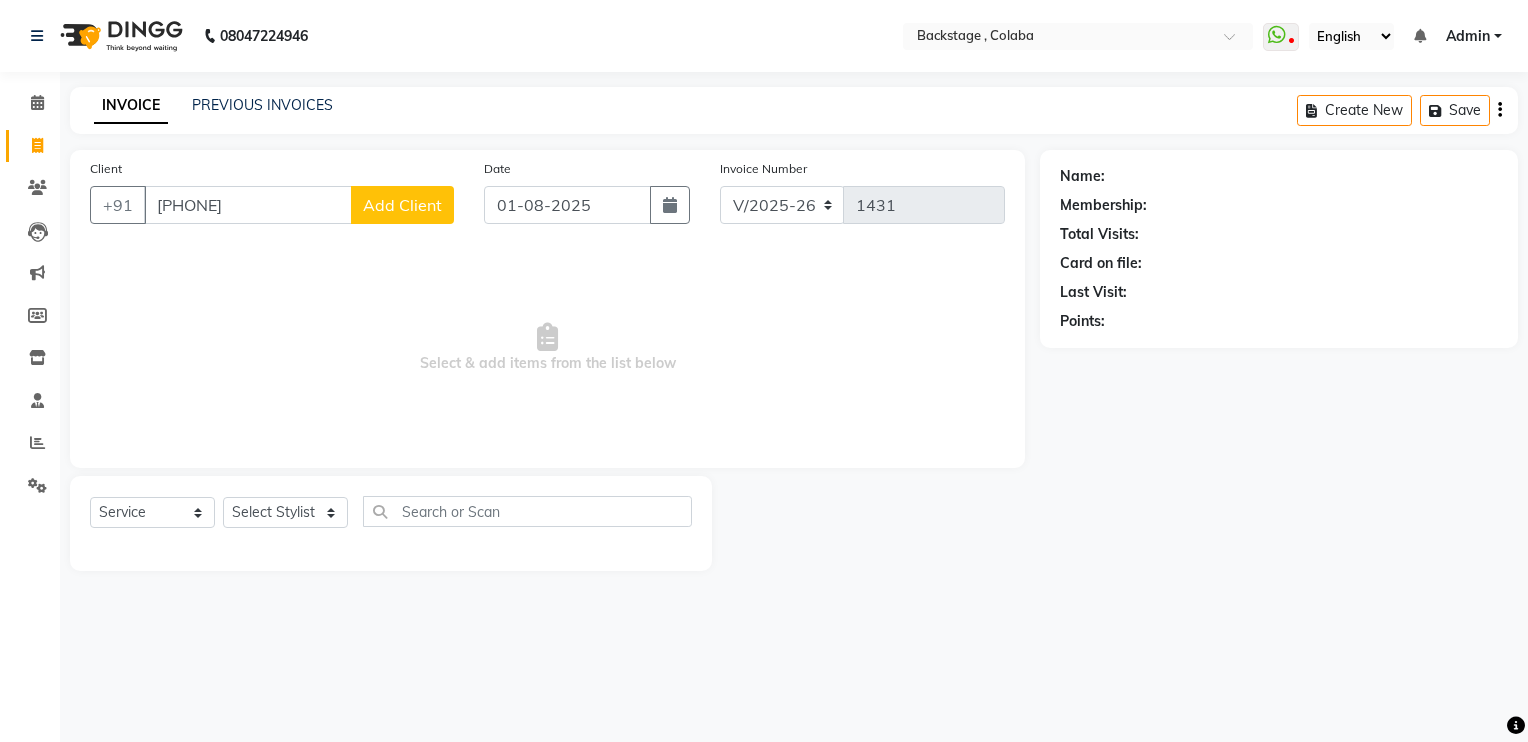 type on "[PHONE]" 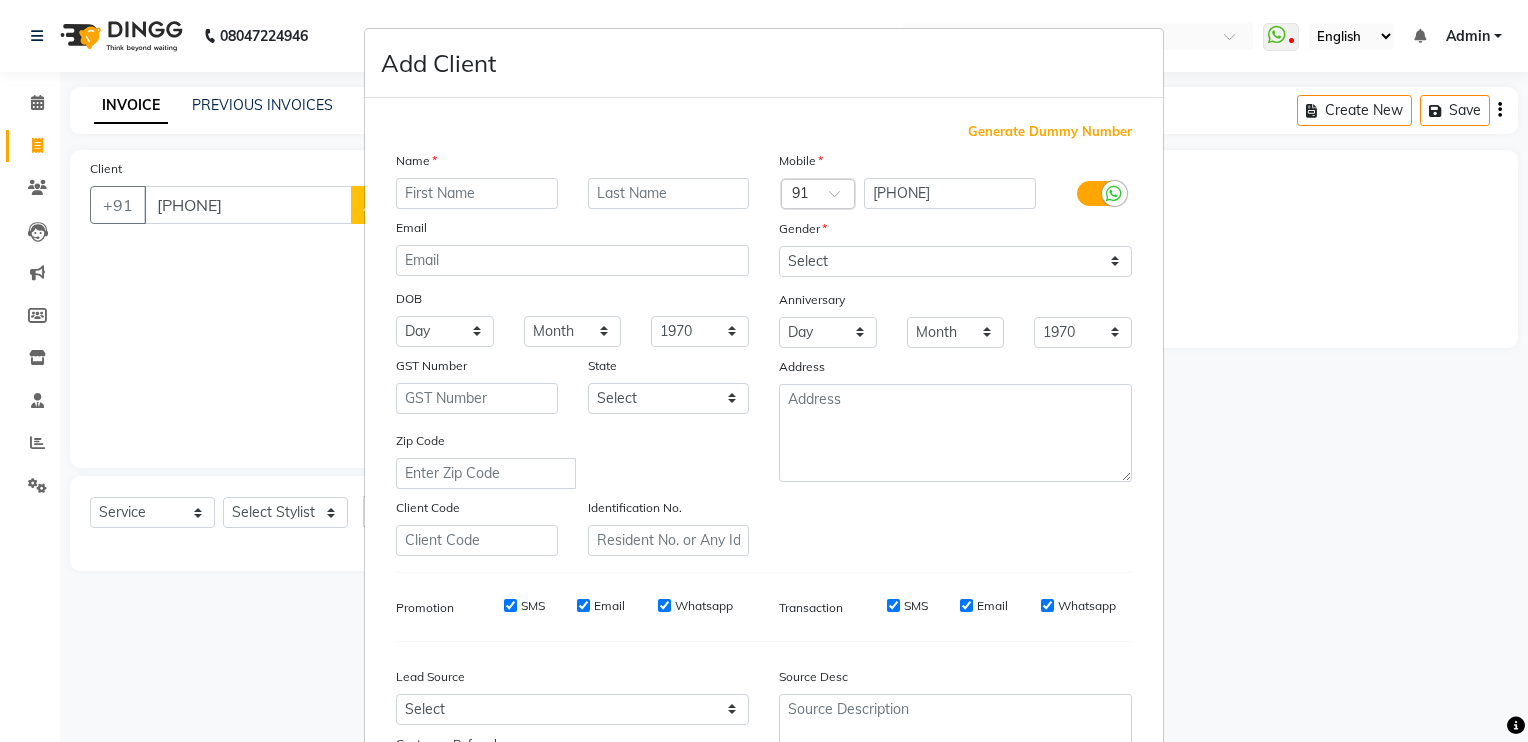 click at bounding box center [477, 193] 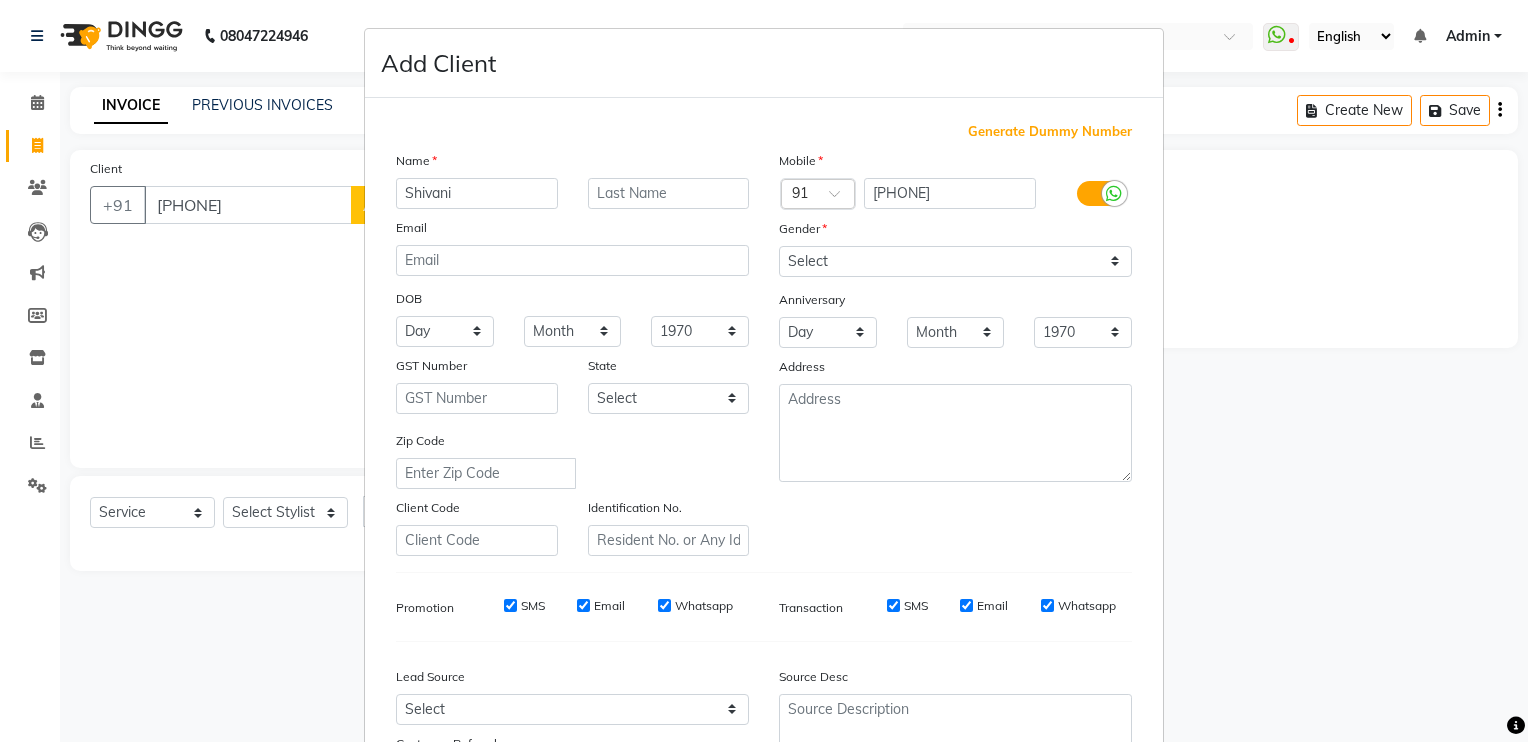 type on "Shivani" 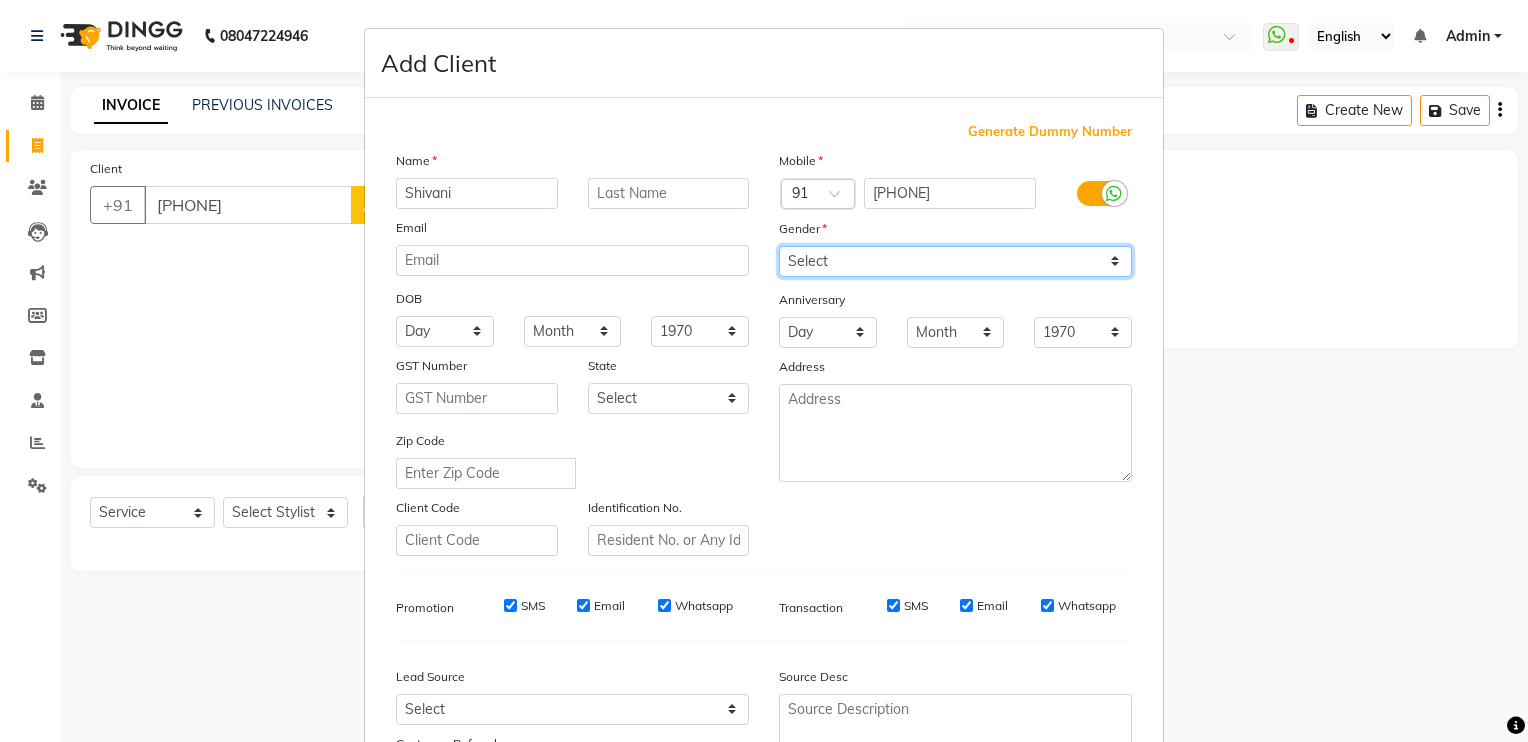 click on "Select Male Female Other Prefer Not To Say" at bounding box center [955, 261] 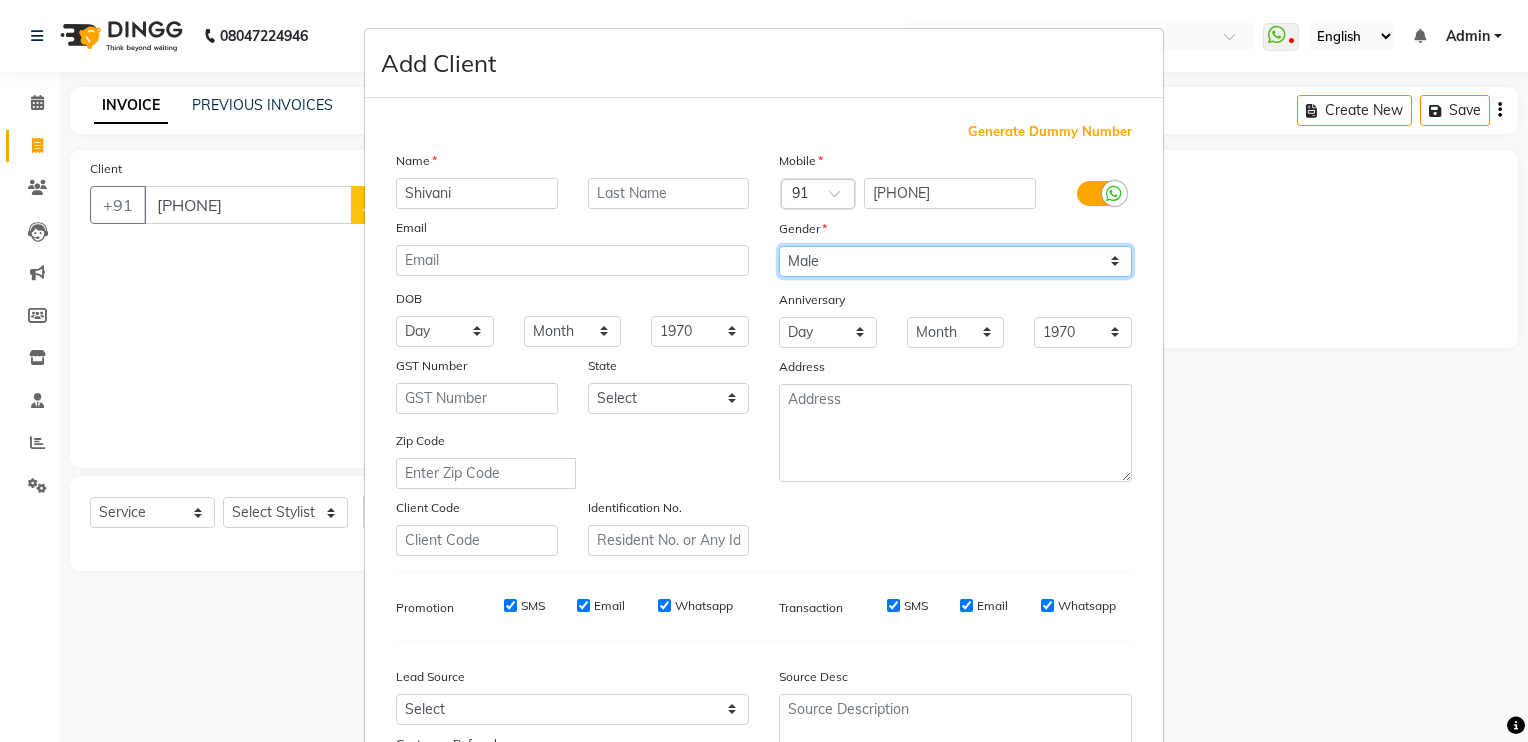 click on "Select Male Female Other Prefer Not To Say" at bounding box center (955, 261) 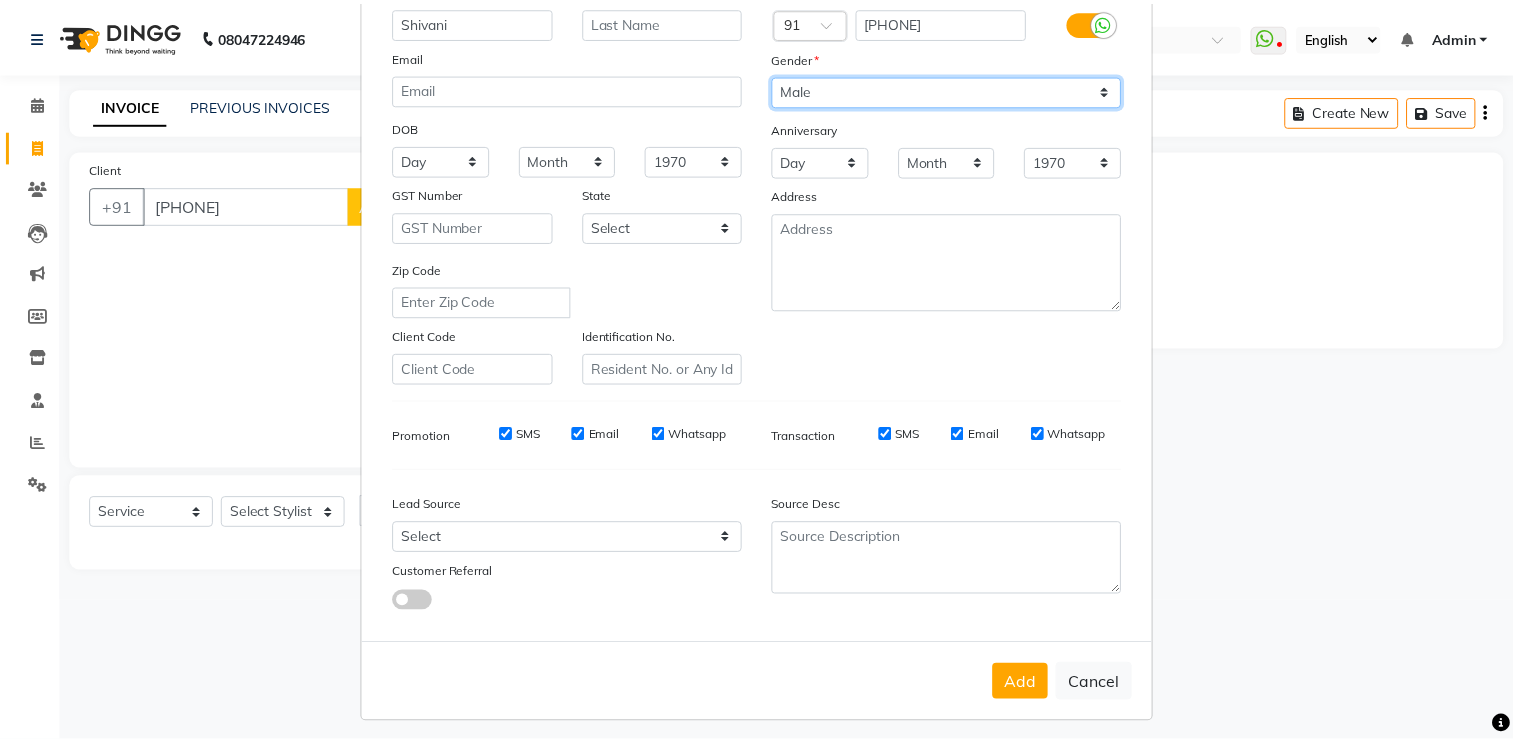 scroll, scrollTop: 190, scrollLeft: 0, axis: vertical 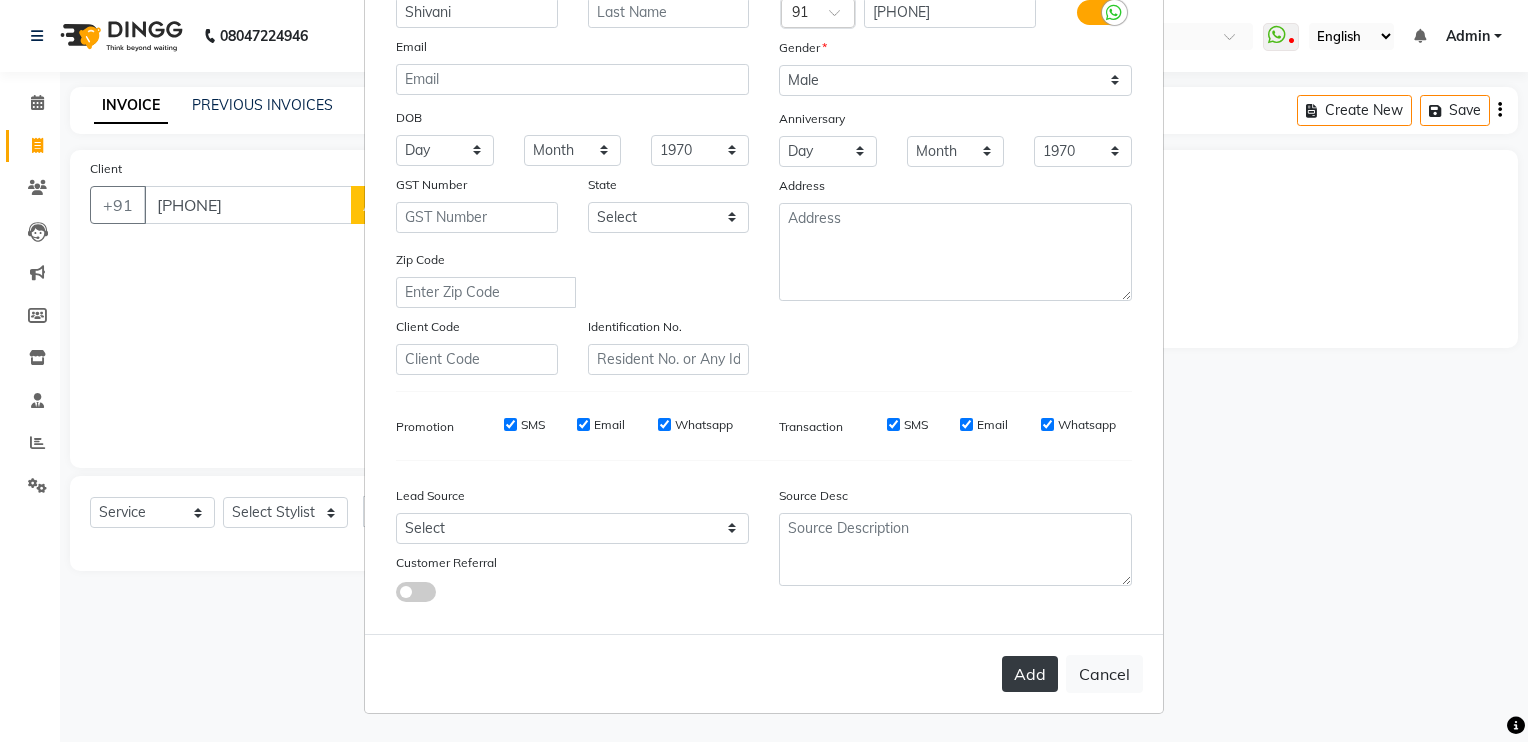 click on "Add" at bounding box center [1030, 674] 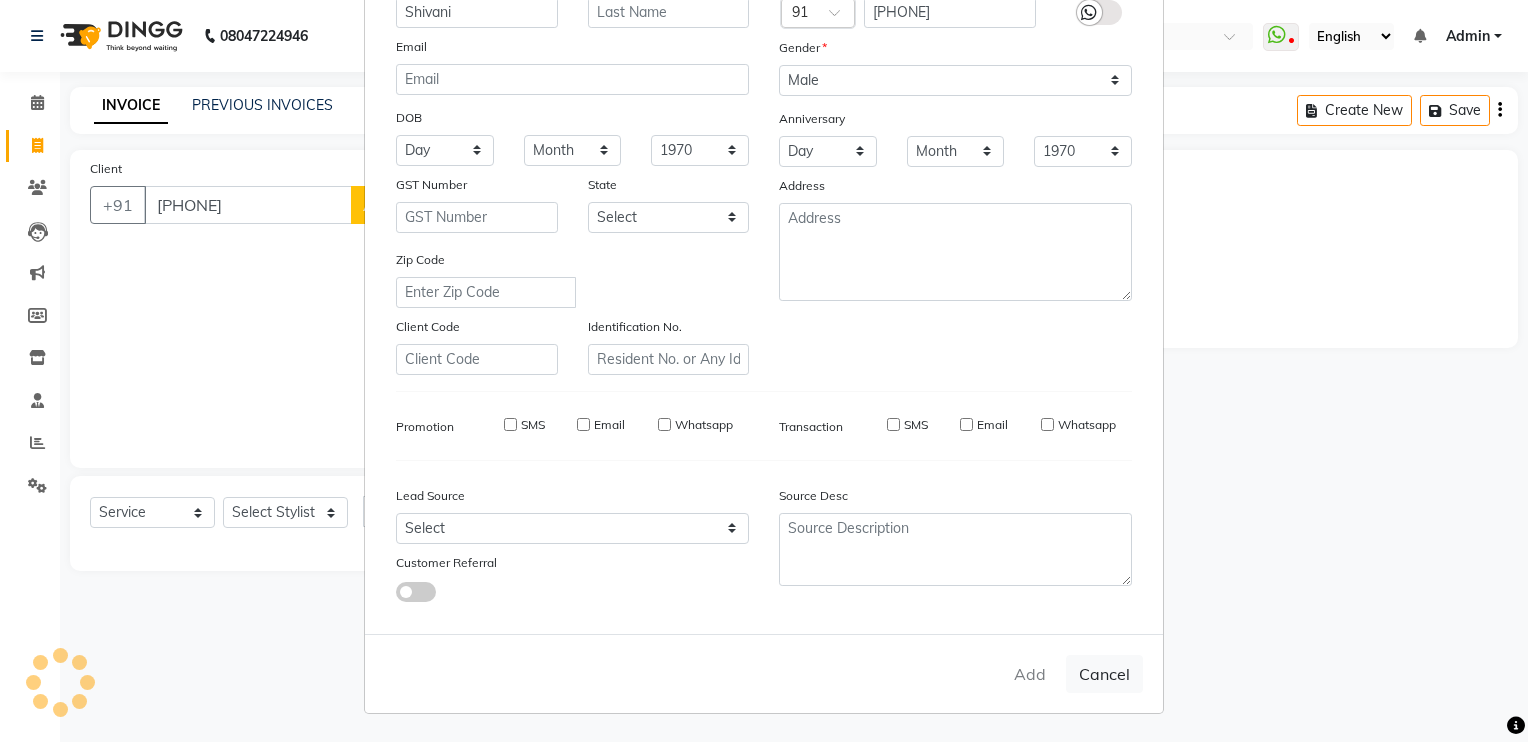 type 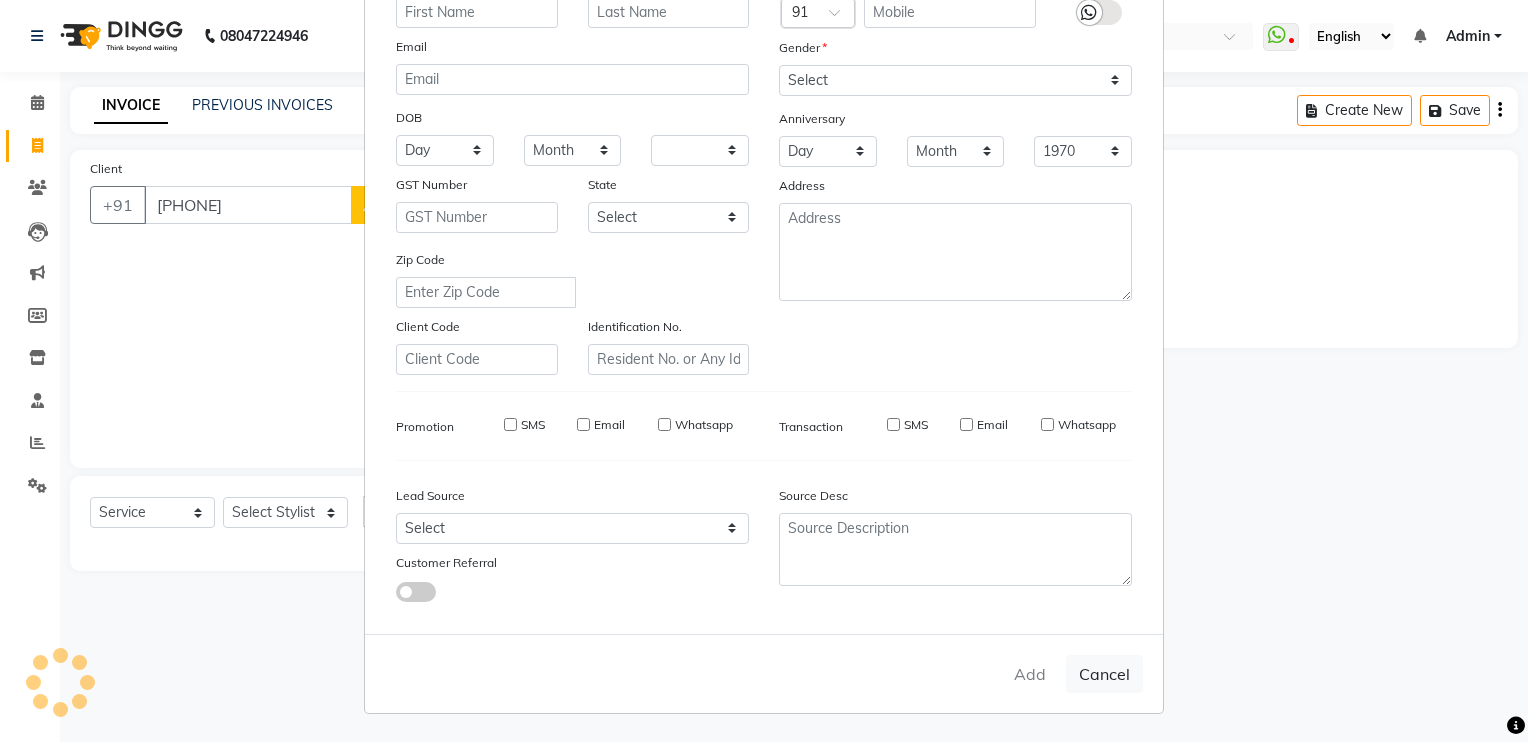 select 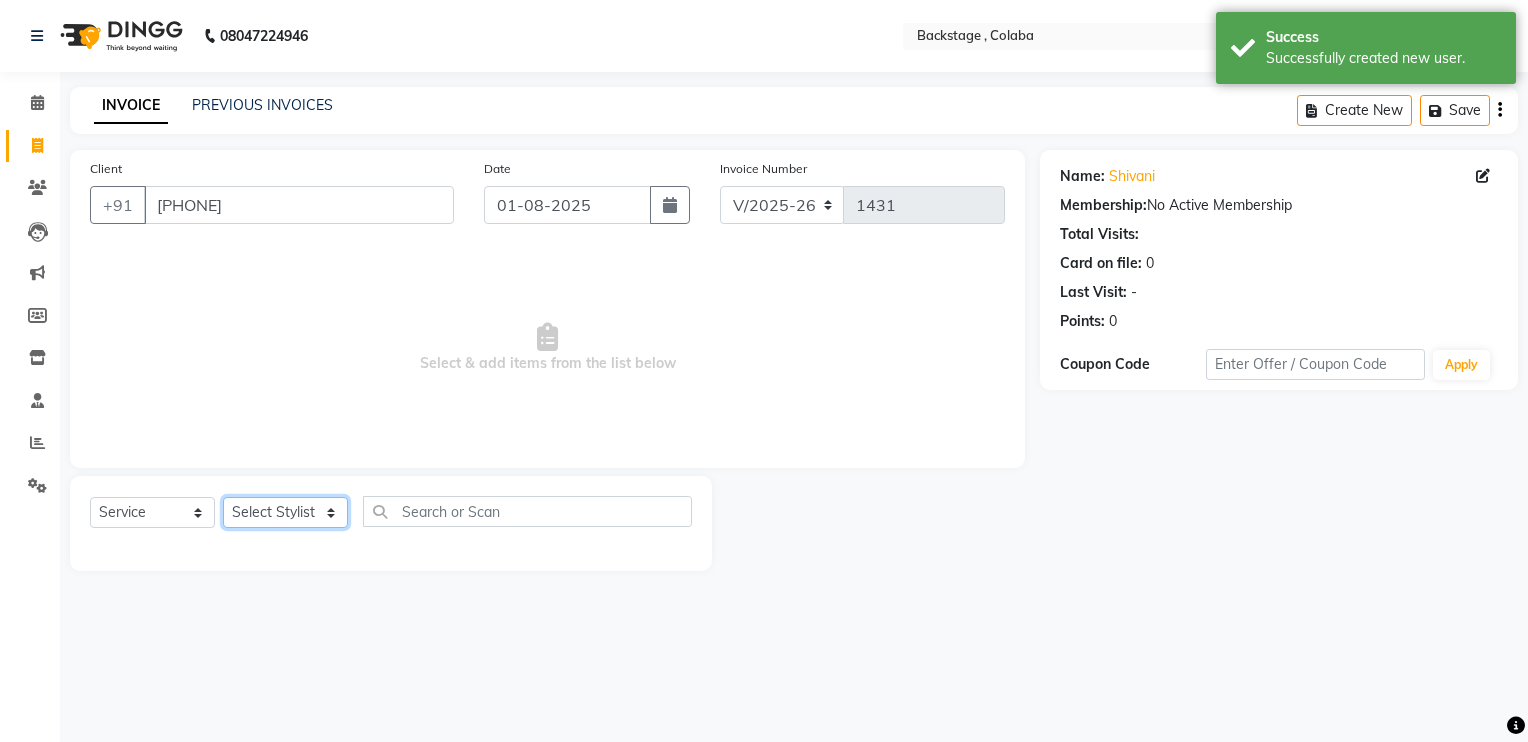 click on "Select Stylist Backstage [PERSON] [PERSON] [PERSON] [PERSON] [PERSON] [PERSON] [PERSON] [PERSON] [PERSON] [PERSON] [PERSON] [PERSON] [PERSON] [PERSON] [PERSON] [PERSON] [PERSON] [PERSON]" 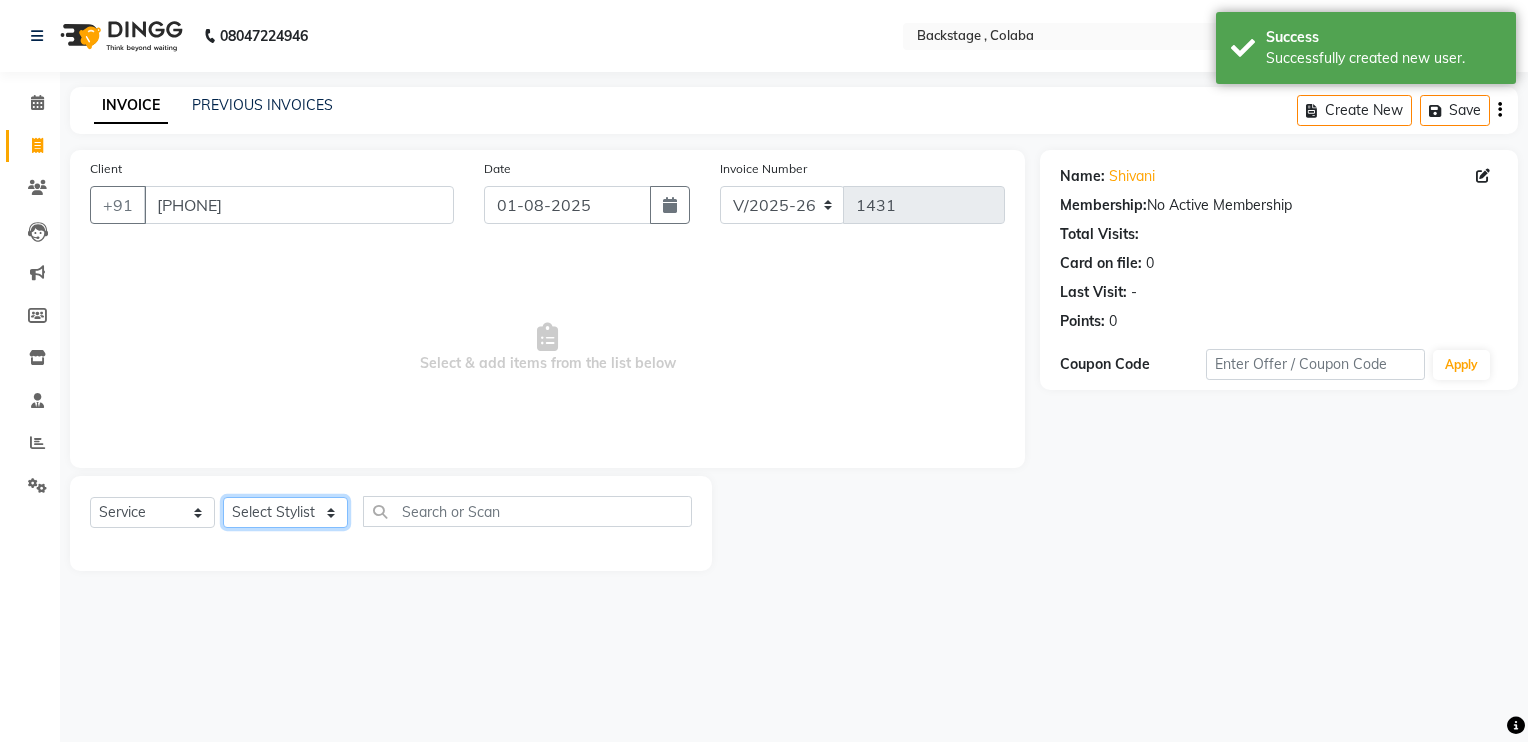select on "83246" 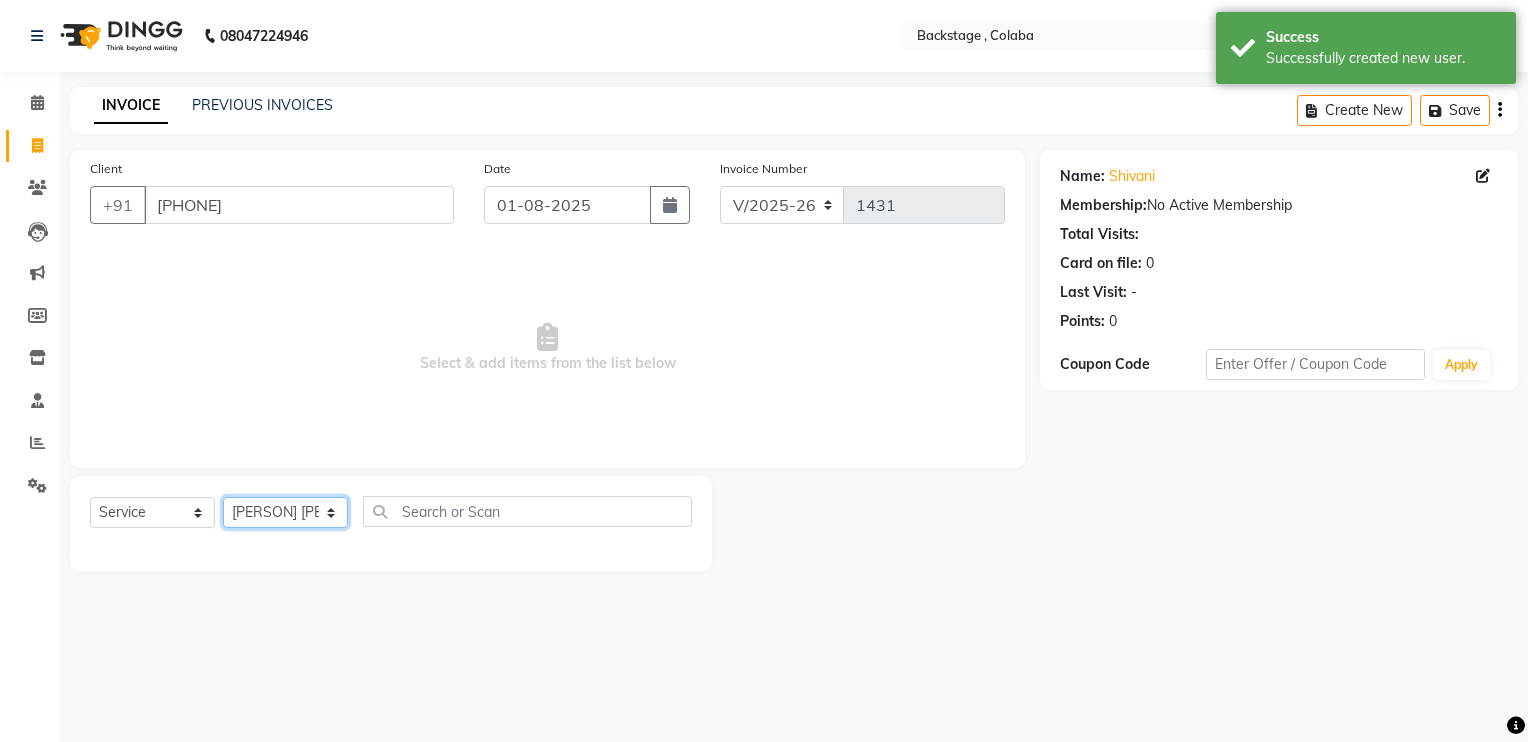 click on "Select Stylist Backstage [PERSON] [PERSON] [PERSON] [PERSON] [PERSON] [PERSON] [PERSON] [PERSON] [PERSON] [PERSON] [PERSON] [PERSON] [PERSON] [PERSON] [PERSON] [PERSON] [PERSON] [PERSON]" 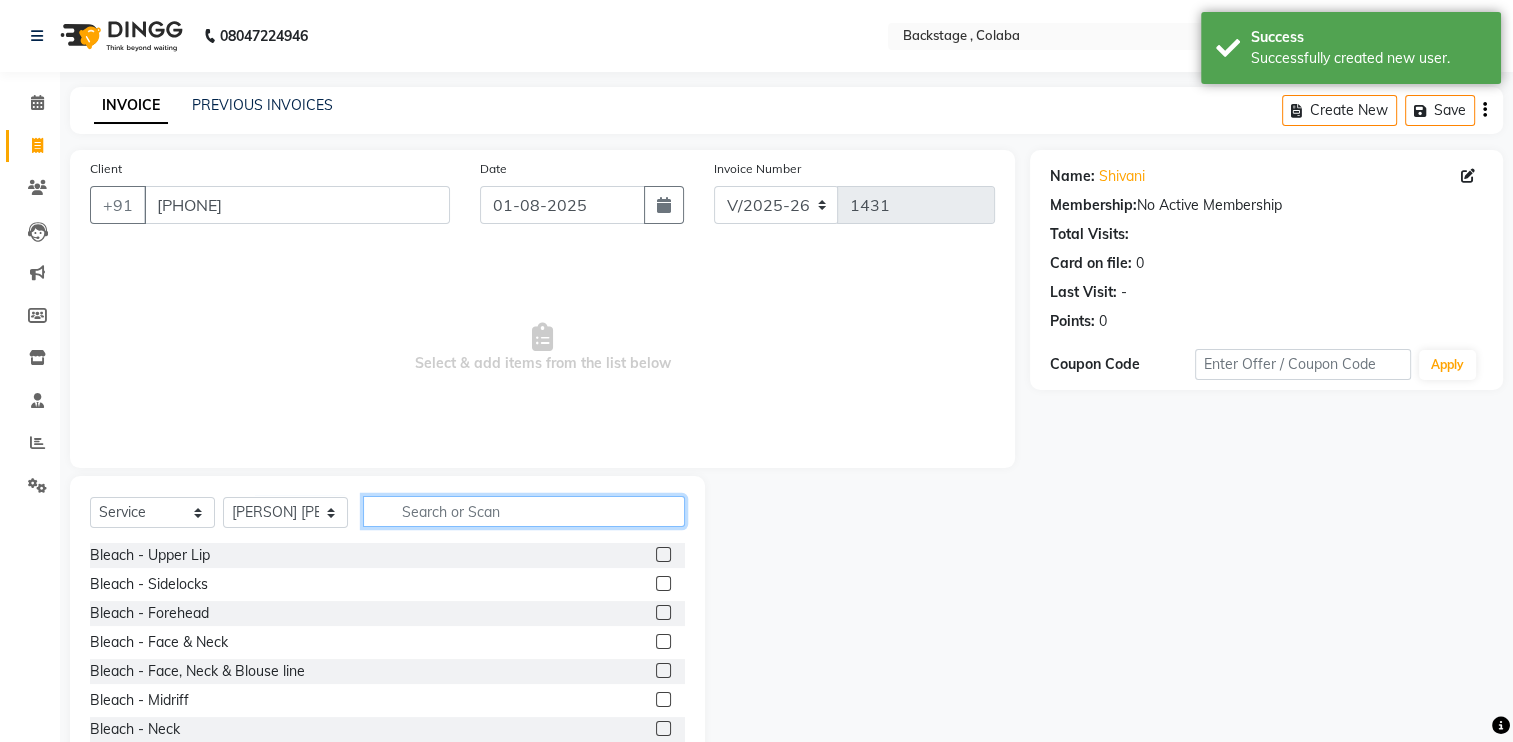click 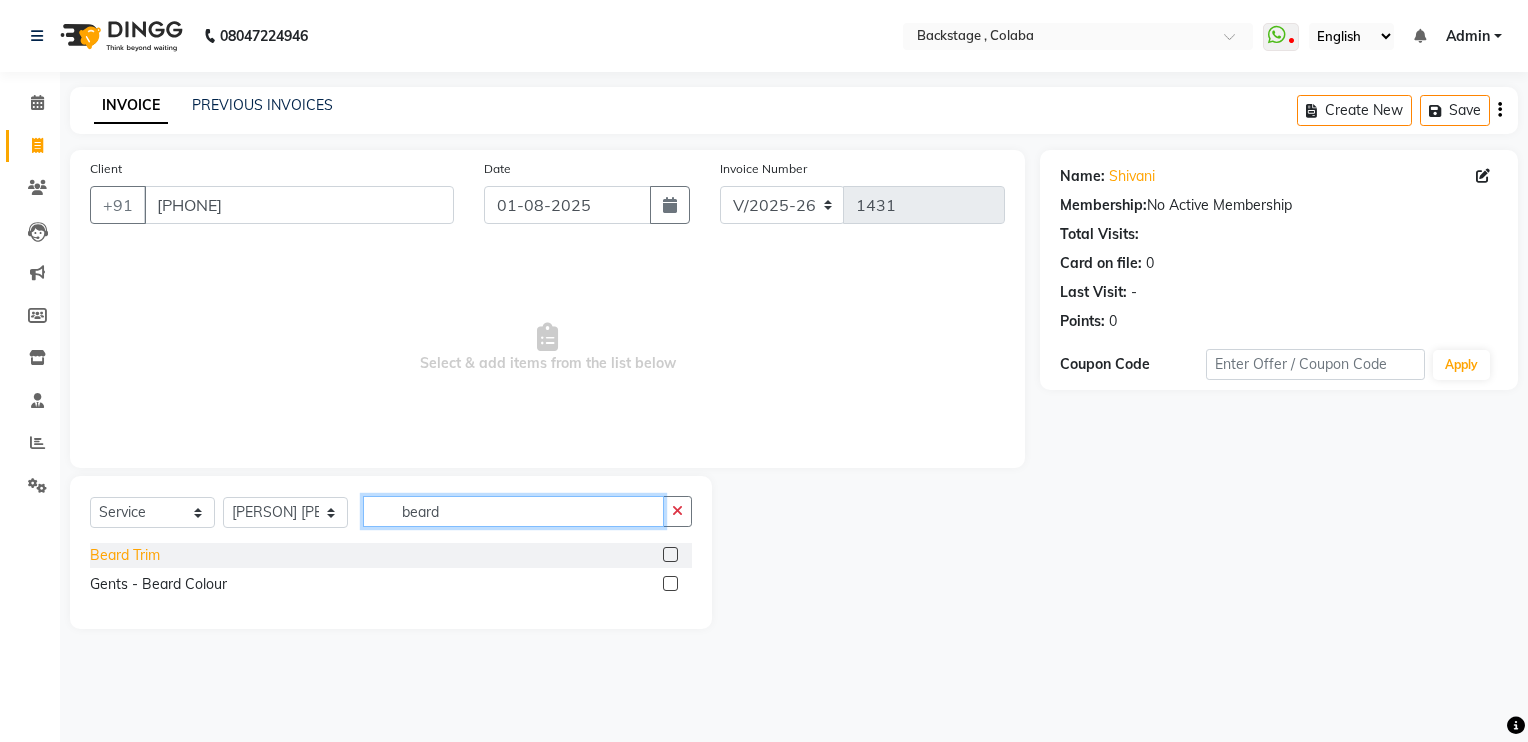 type on "beard" 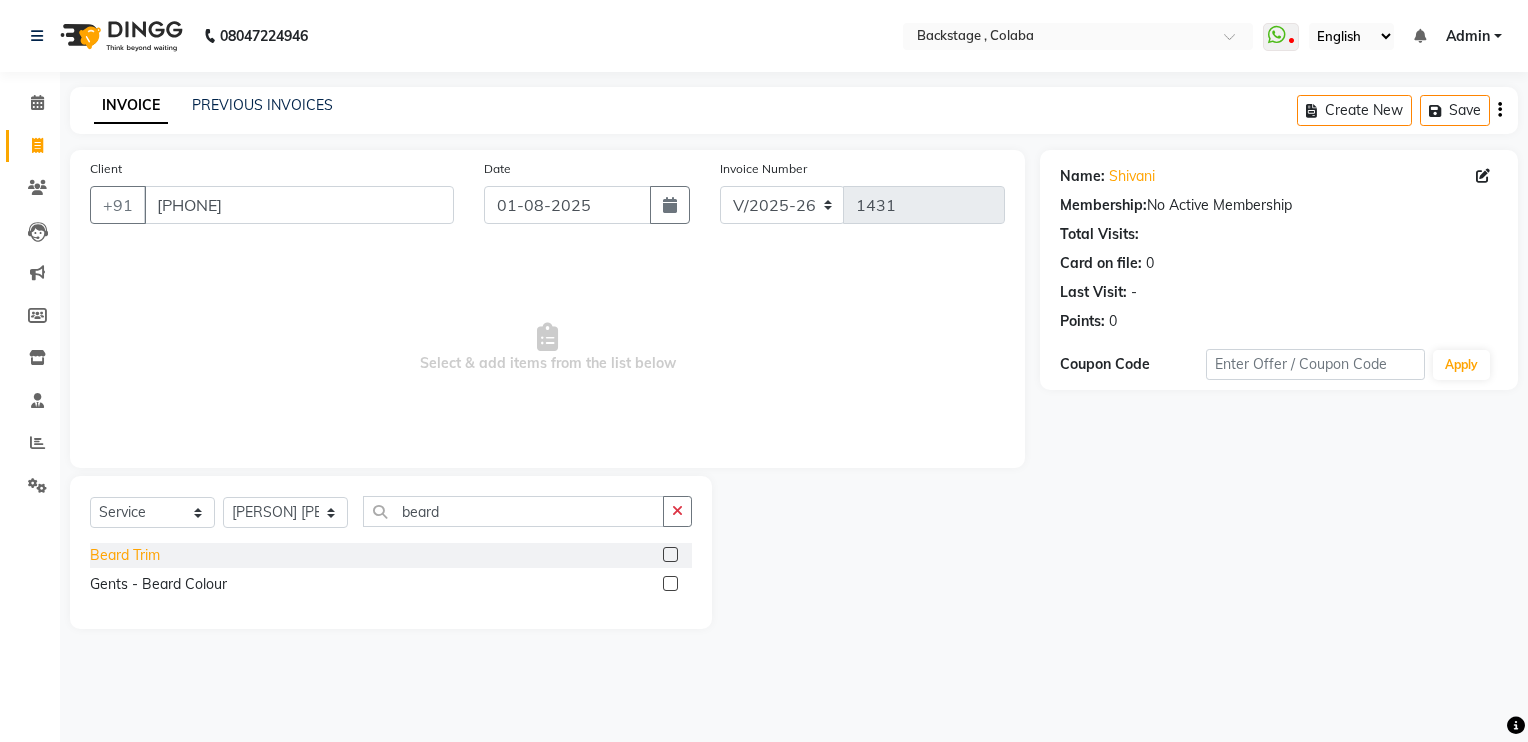 click on "Beard  Trim" 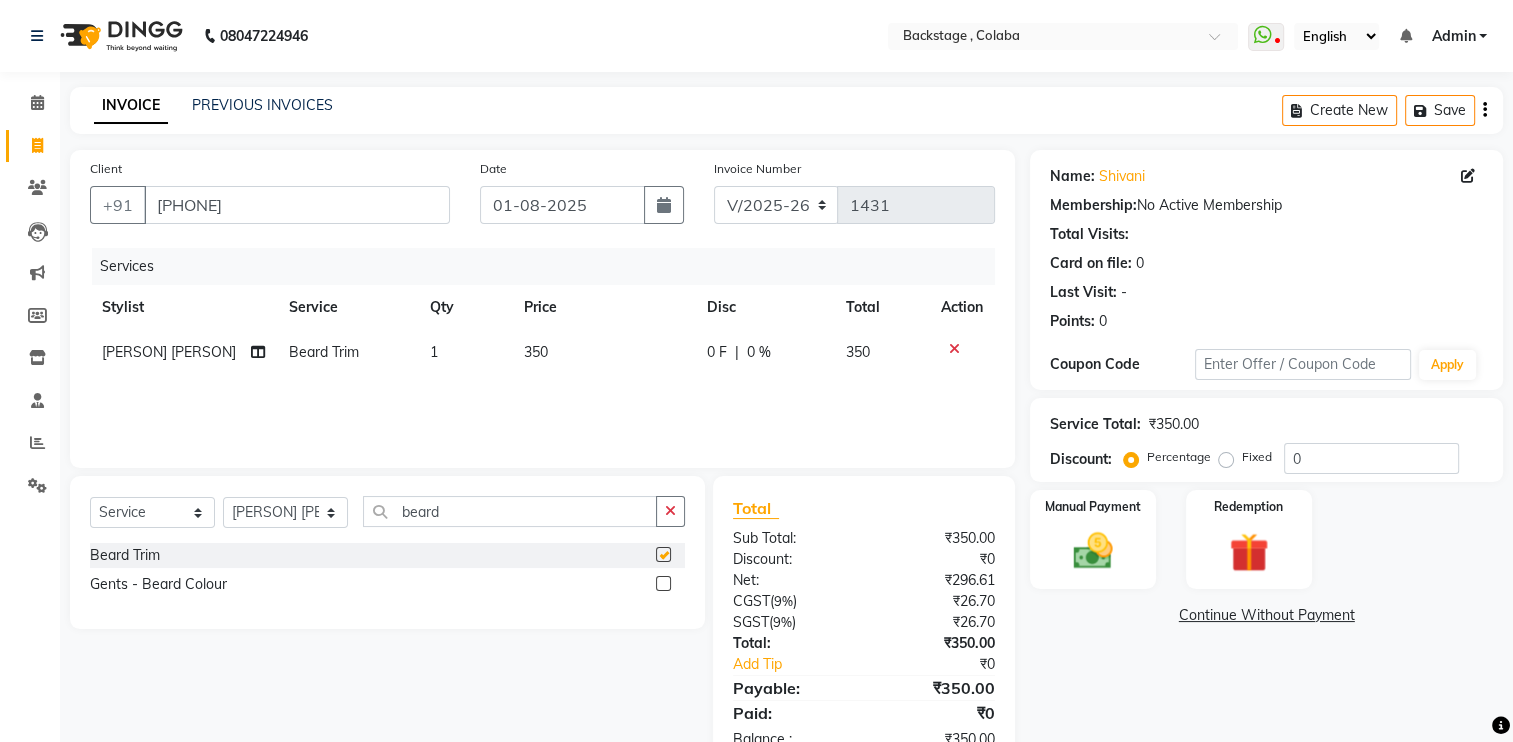 checkbox on "false" 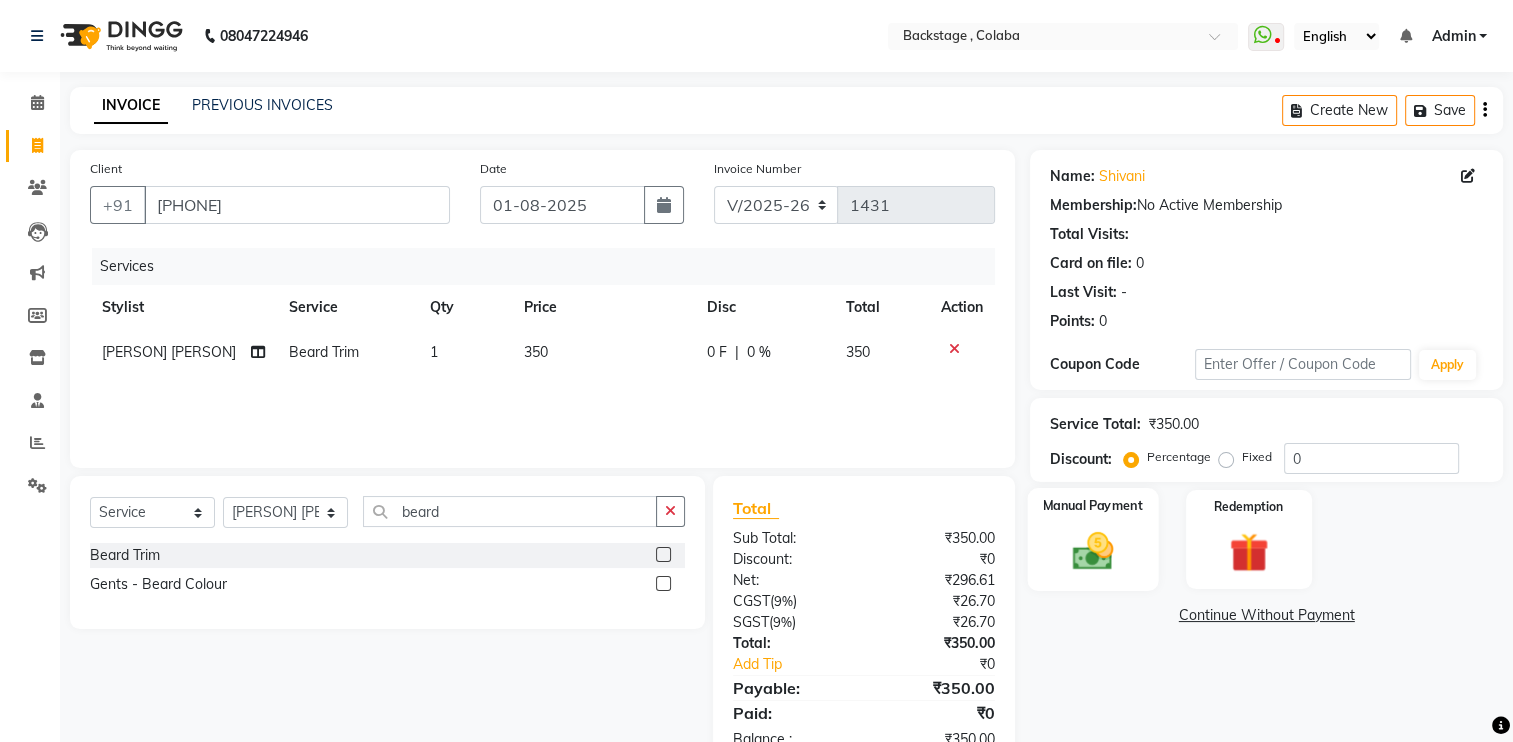 click 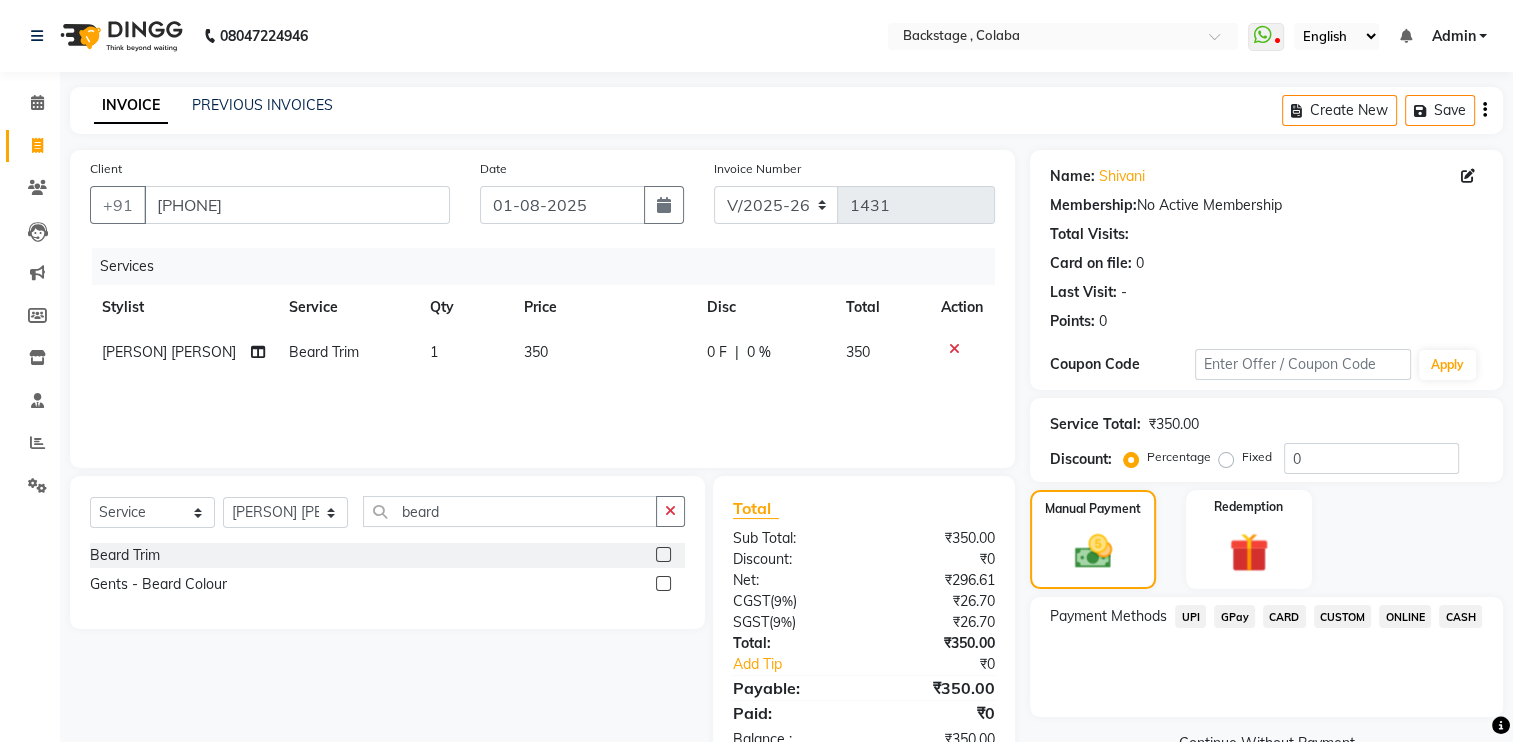 click on "GPay" 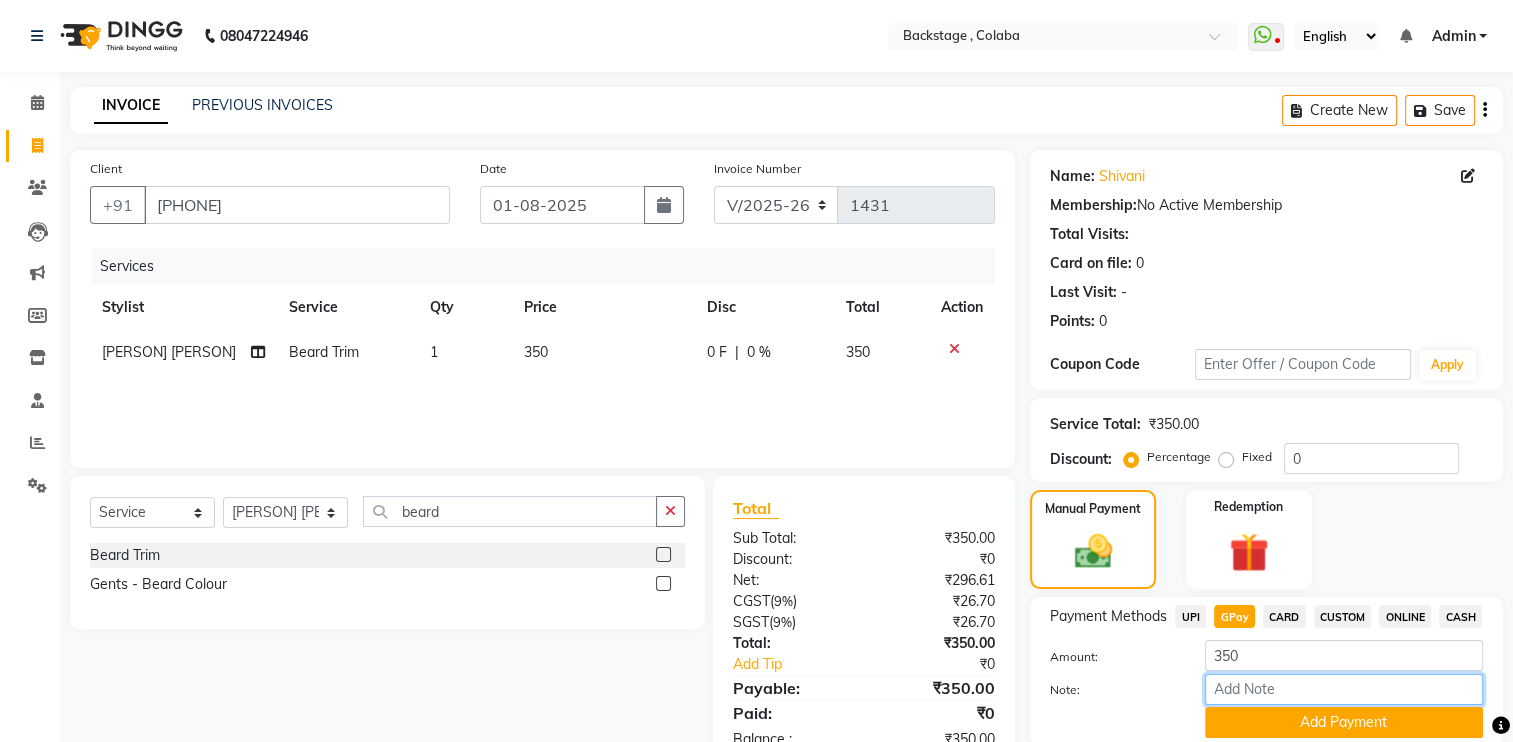 click on "Note:" at bounding box center [1344, 689] 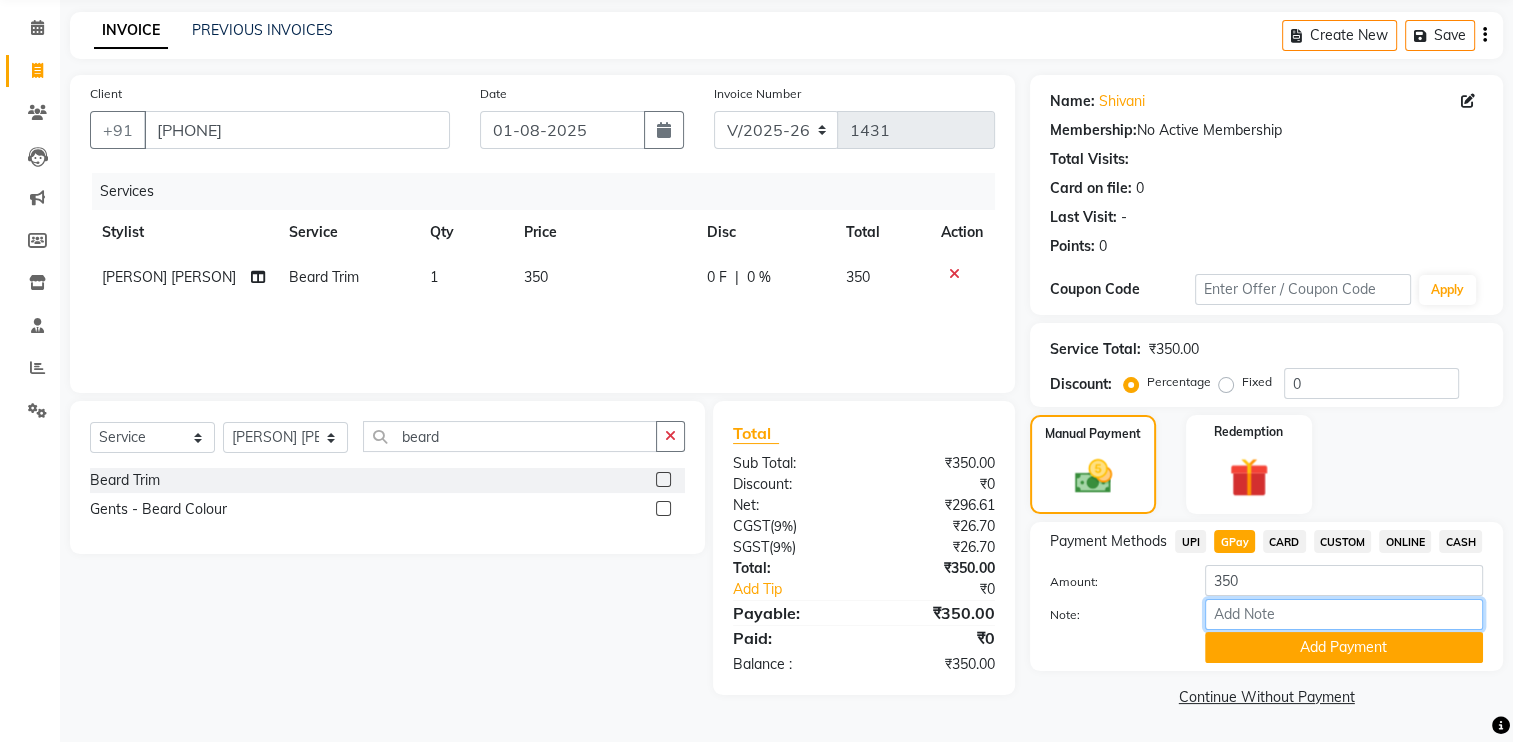 click on "Note:" at bounding box center [1344, 614] 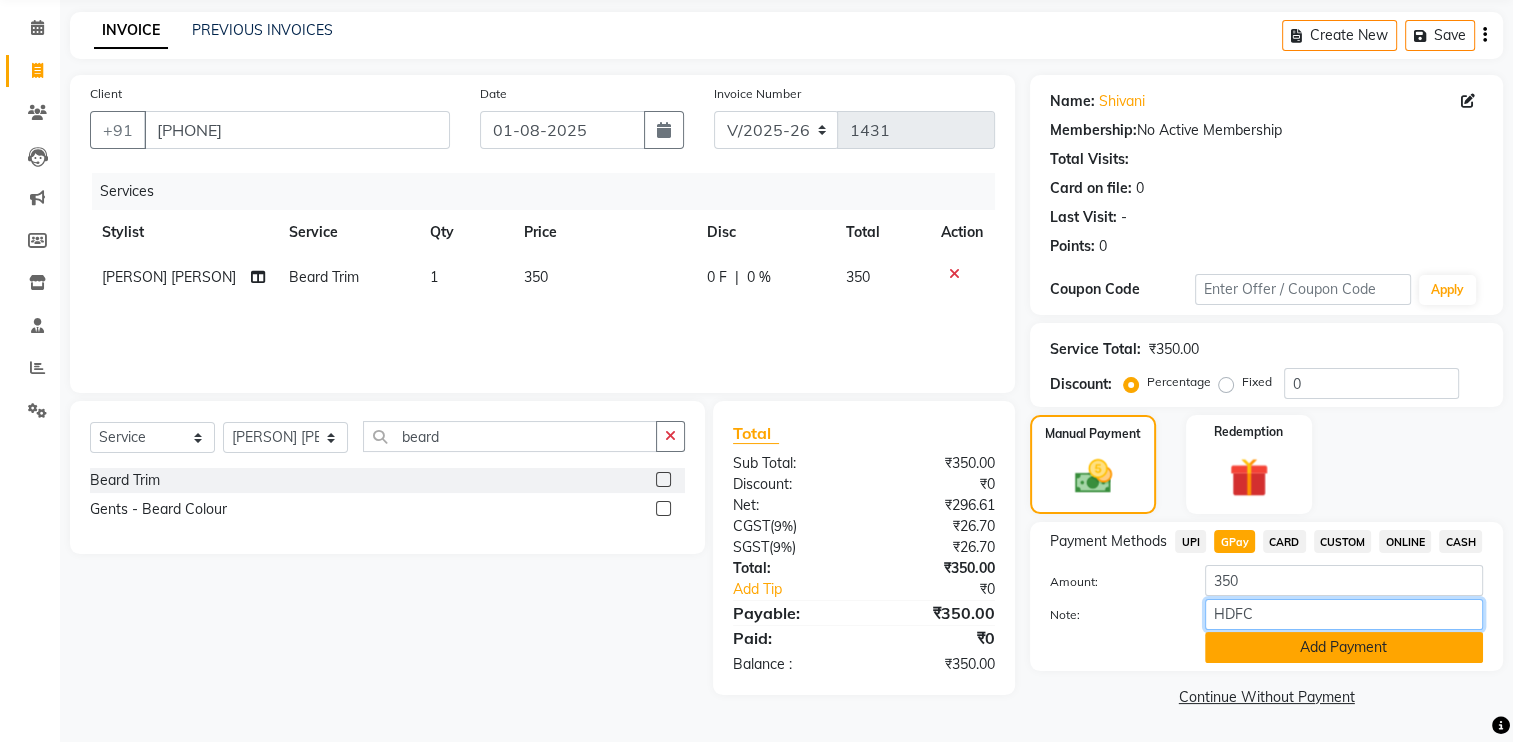 type on "HDFC" 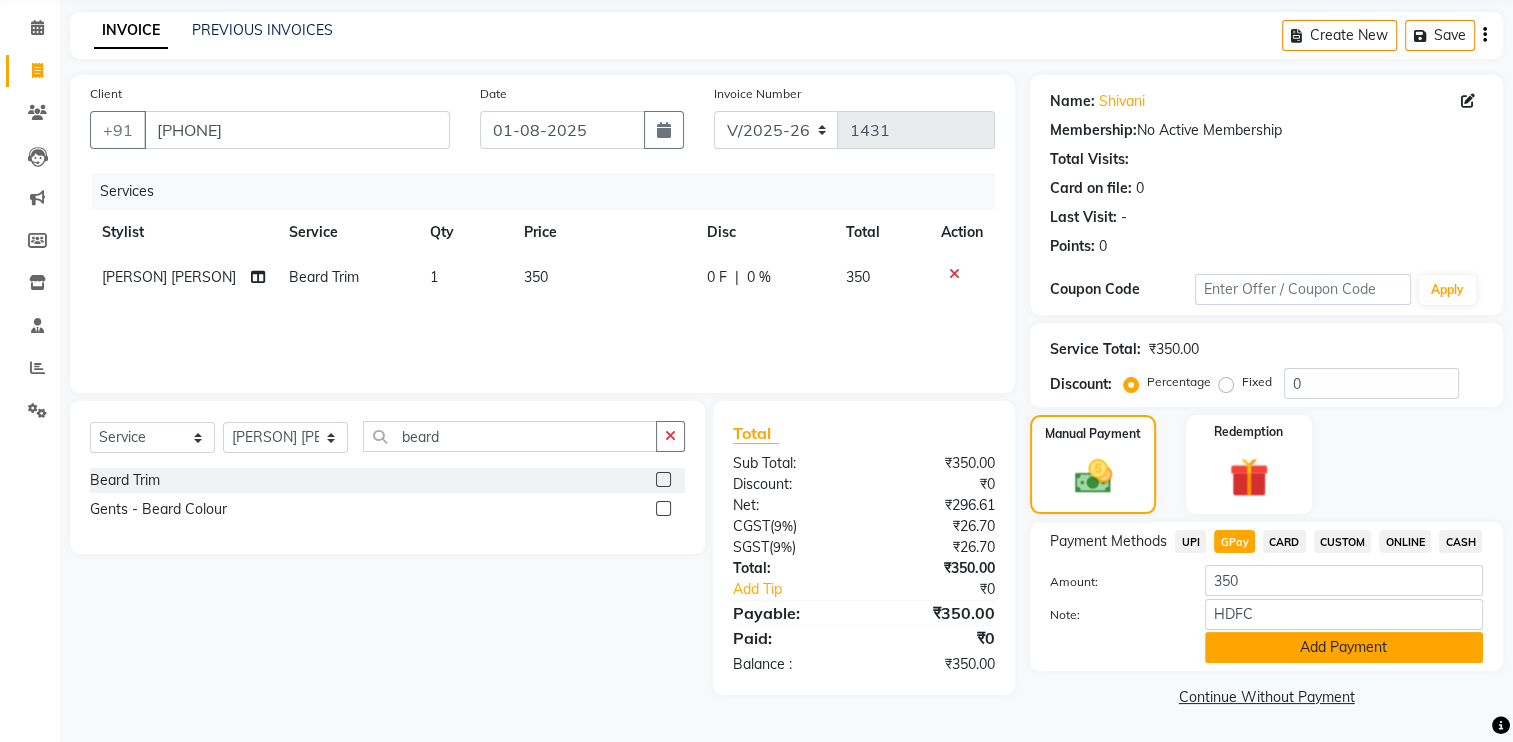 click on "Add Payment" 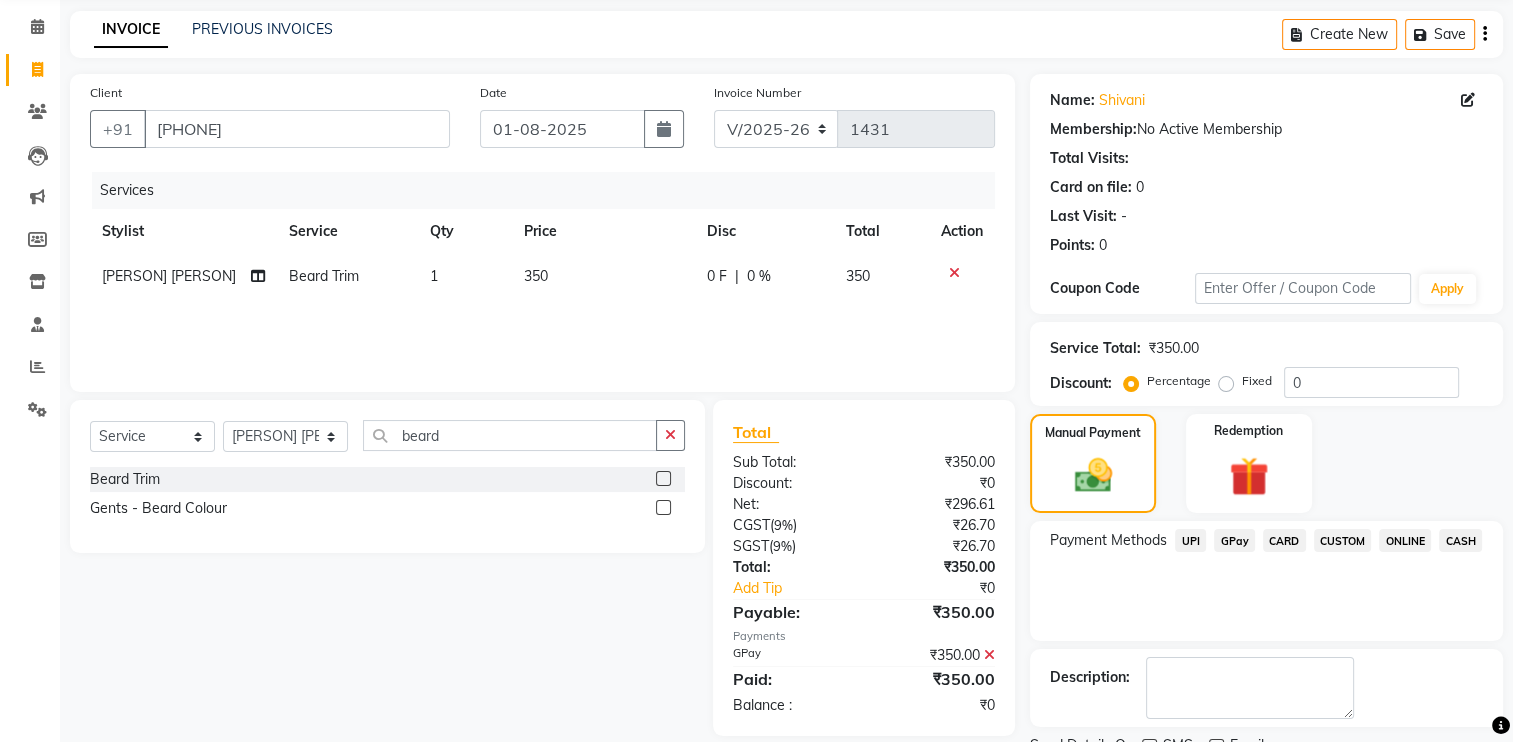 scroll, scrollTop: 157, scrollLeft: 0, axis: vertical 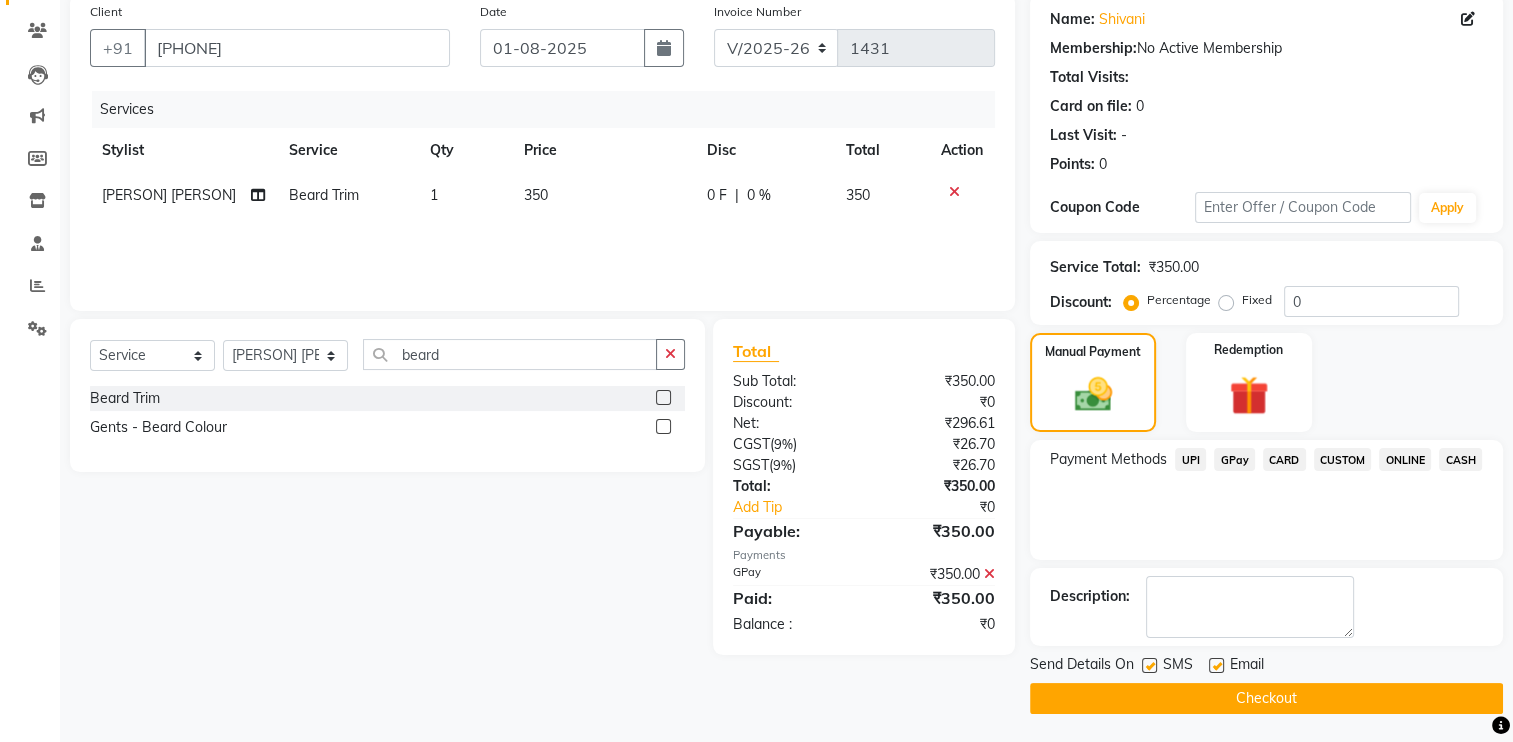 click on "Checkout" 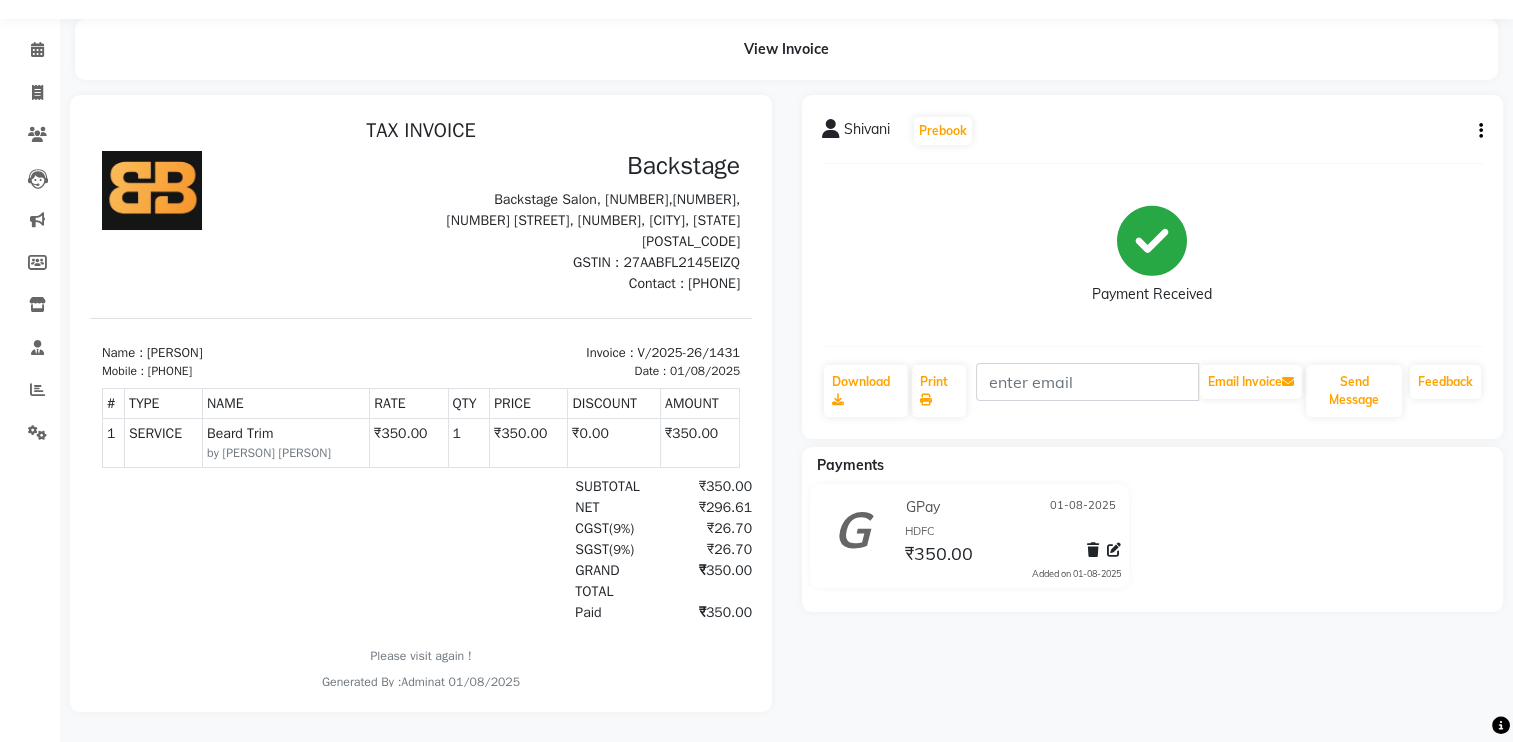scroll, scrollTop: 0, scrollLeft: 0, axis: both 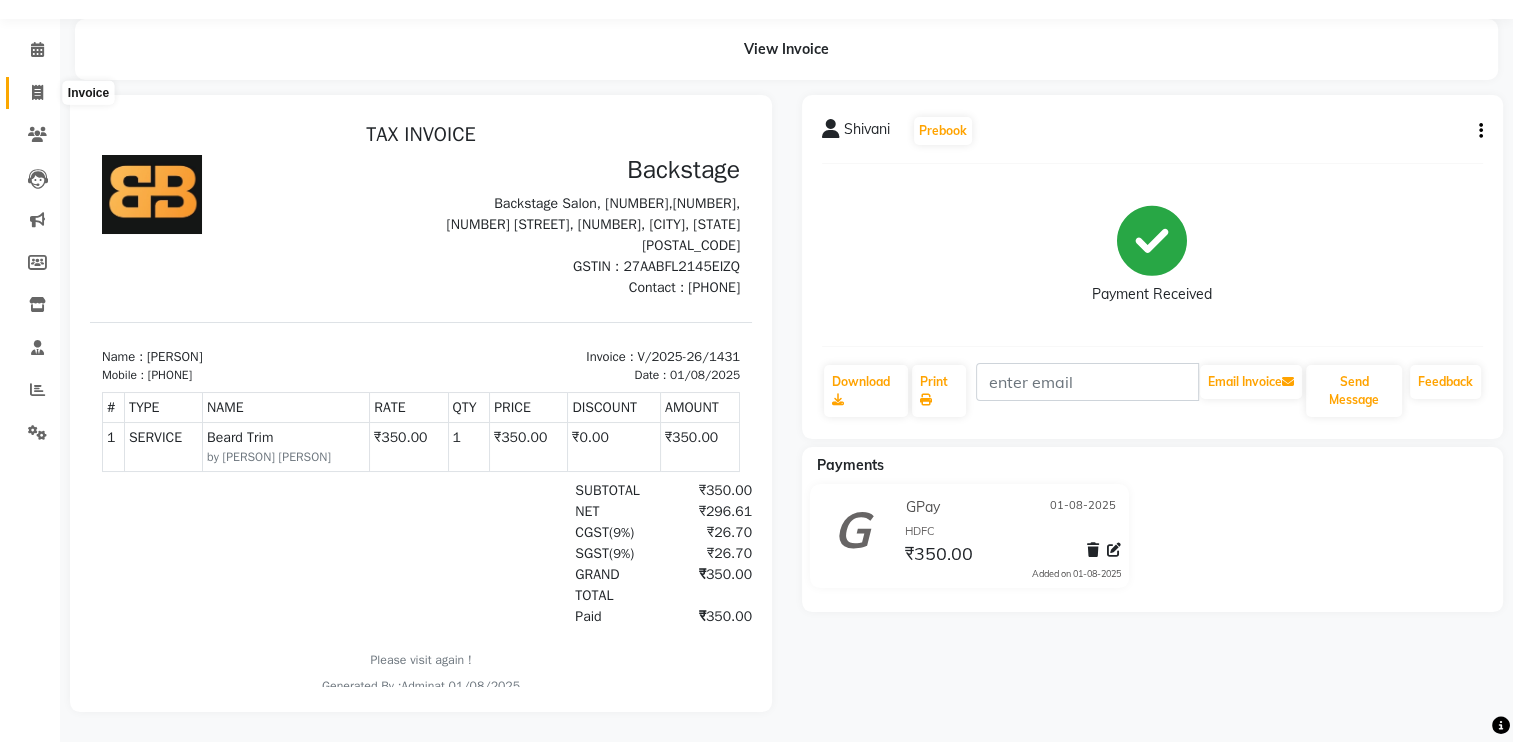 click 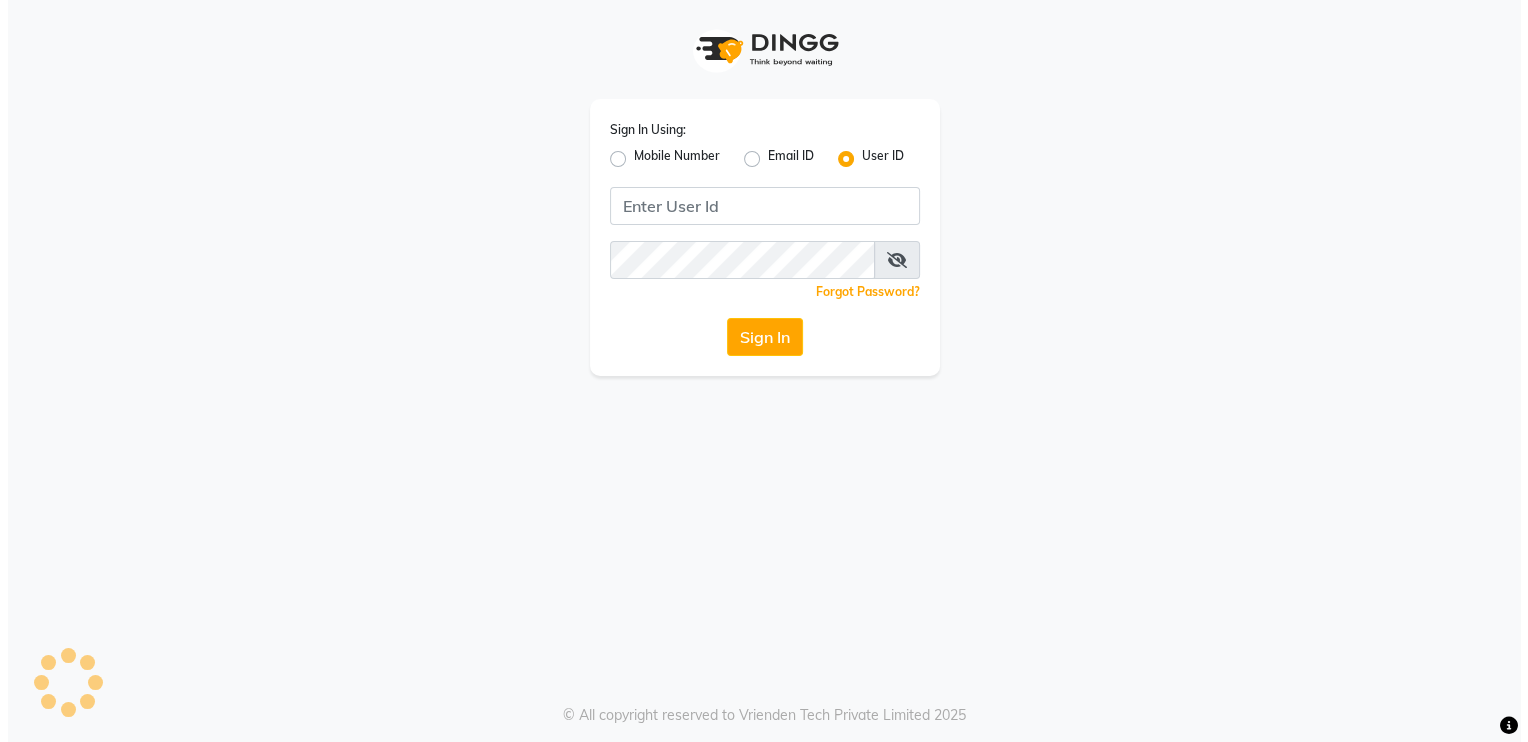 scroll, scrollTop: 0, scrollLeft: 0, axis: both 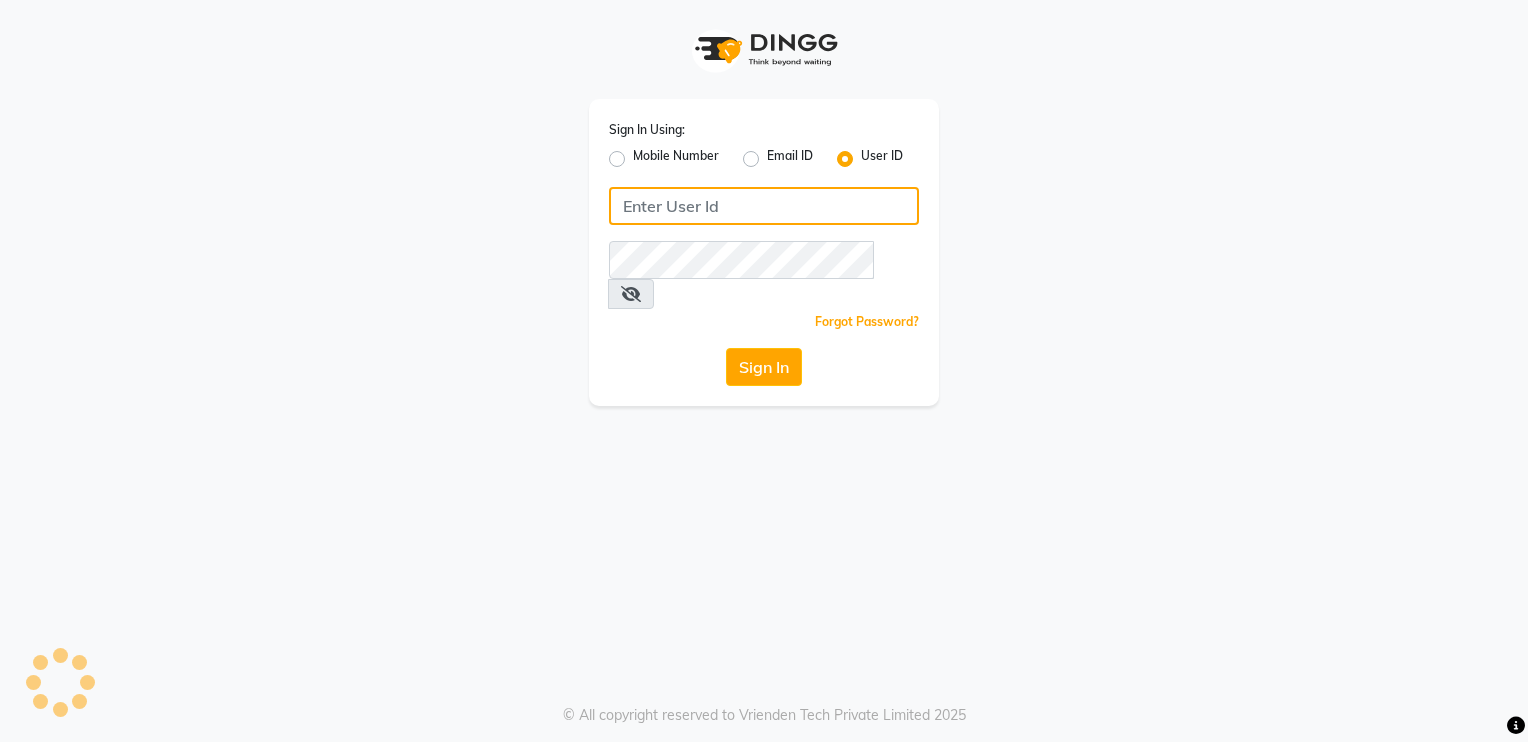 type on "Backstage" 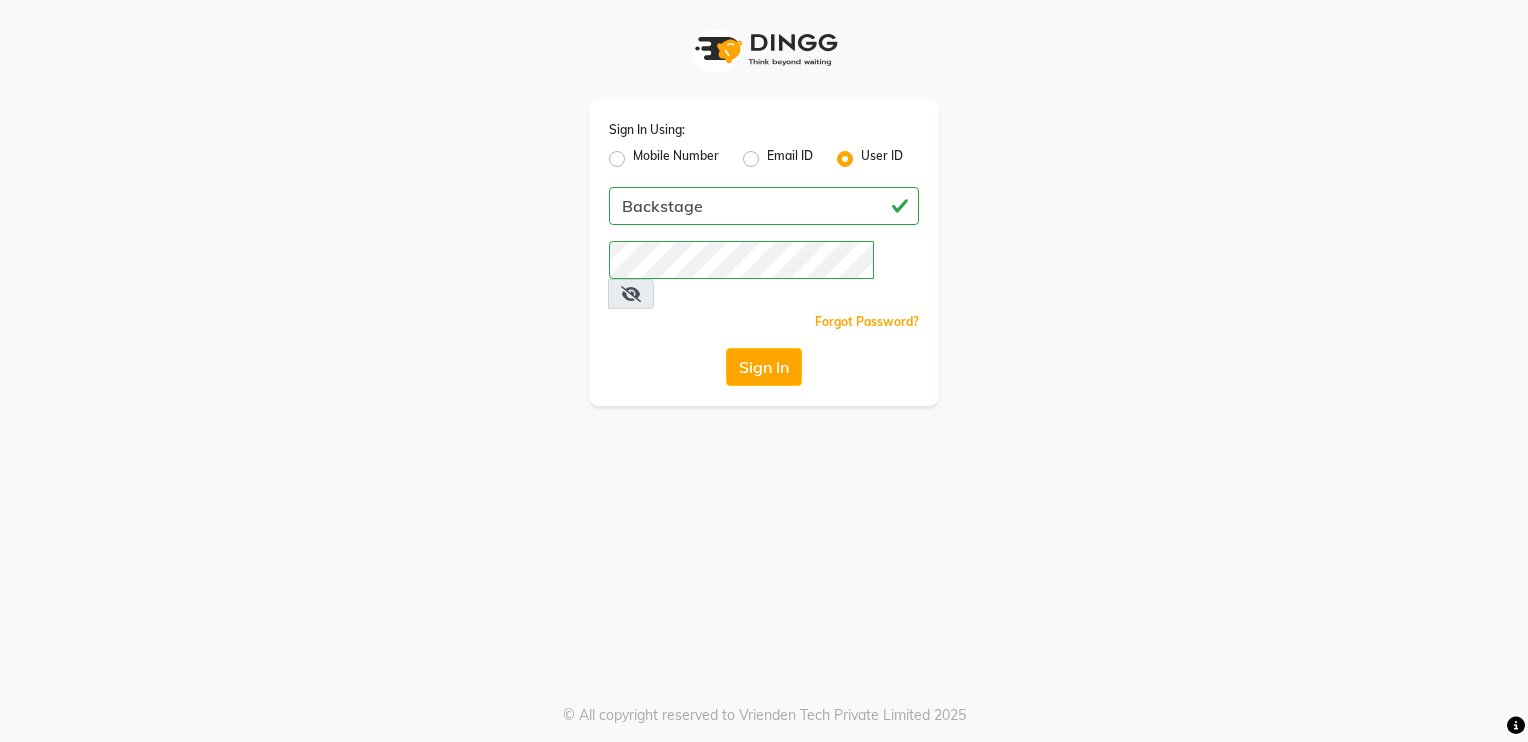 click on "Mobile Number" 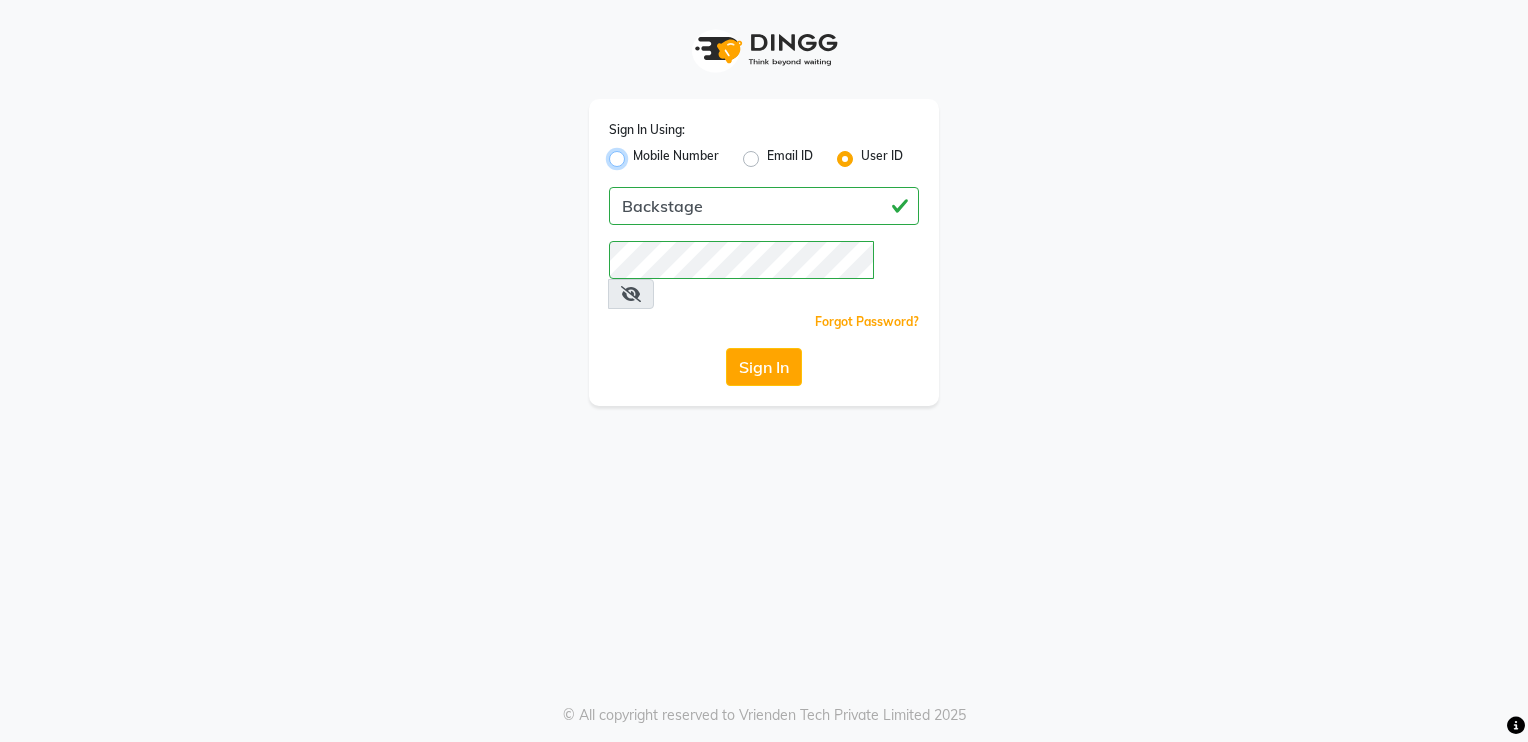 click on "Mobile Number" at bounding box center [639, 153] 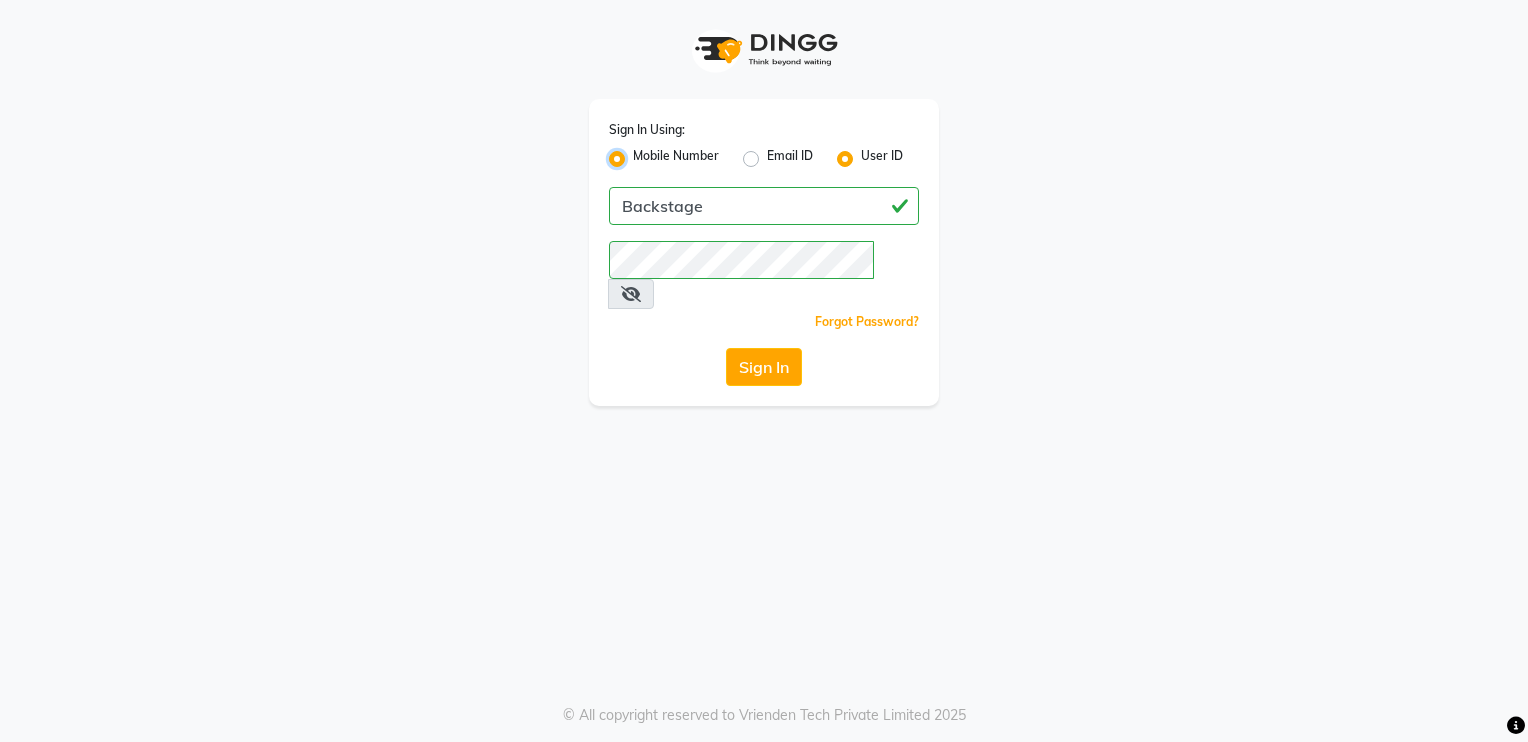radio on "false" 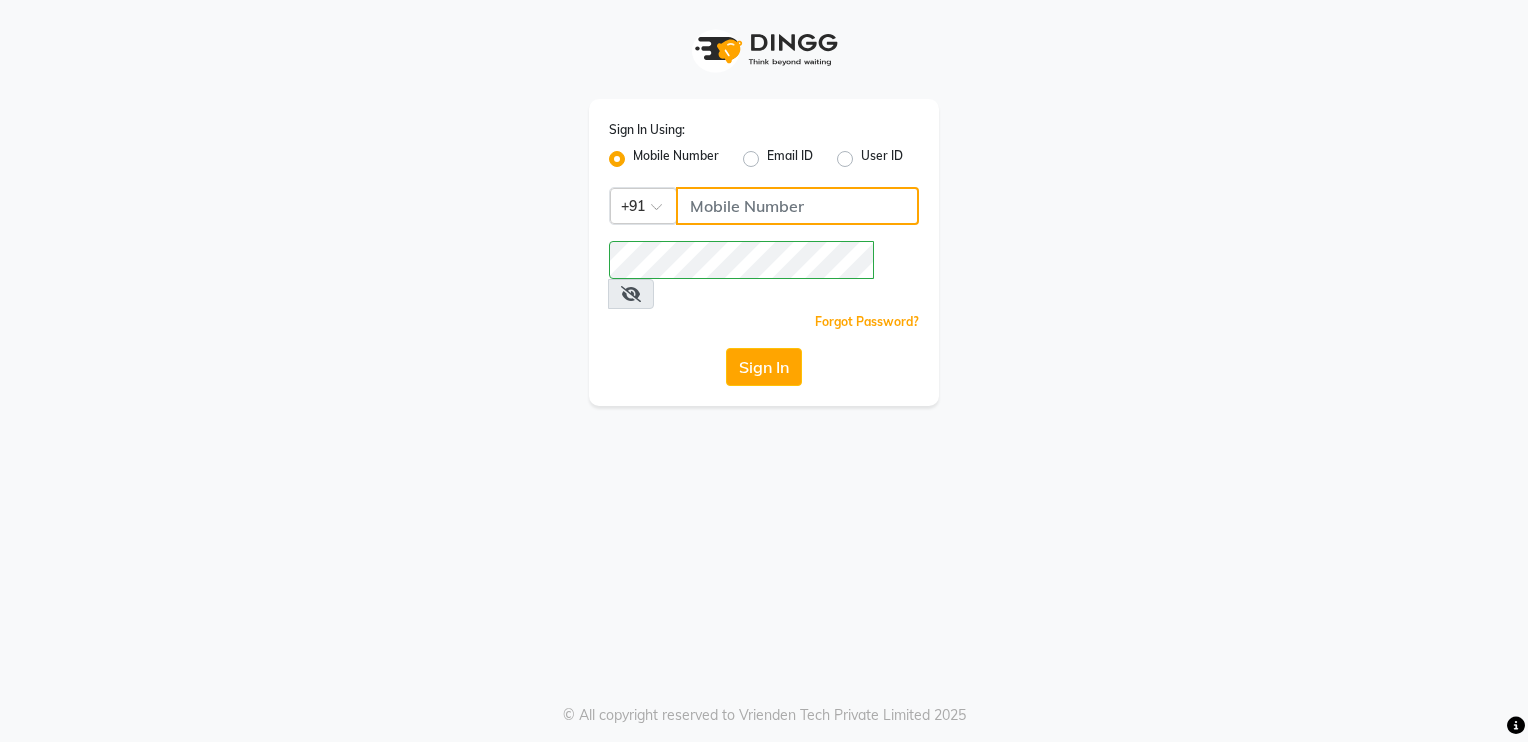 click 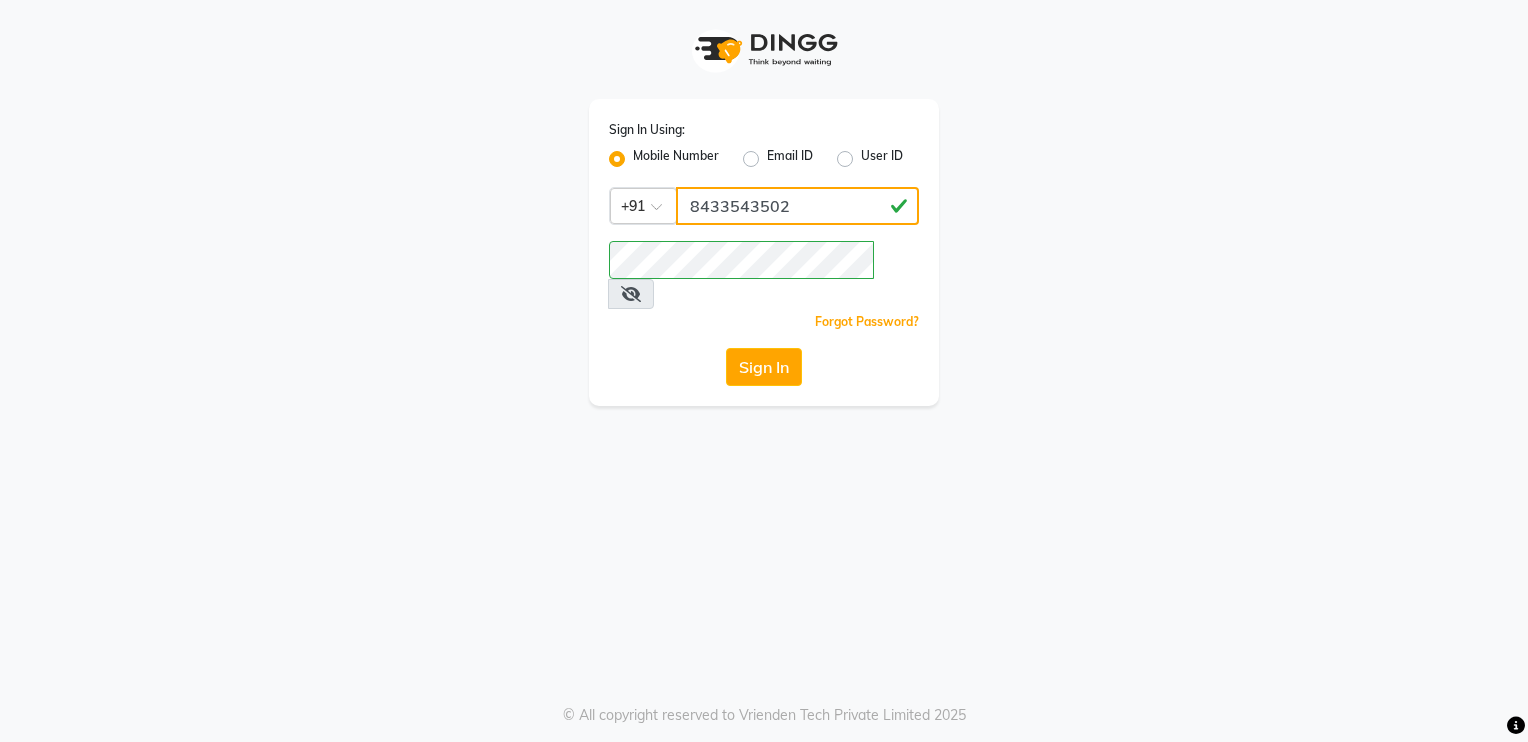 click on "8433543502" 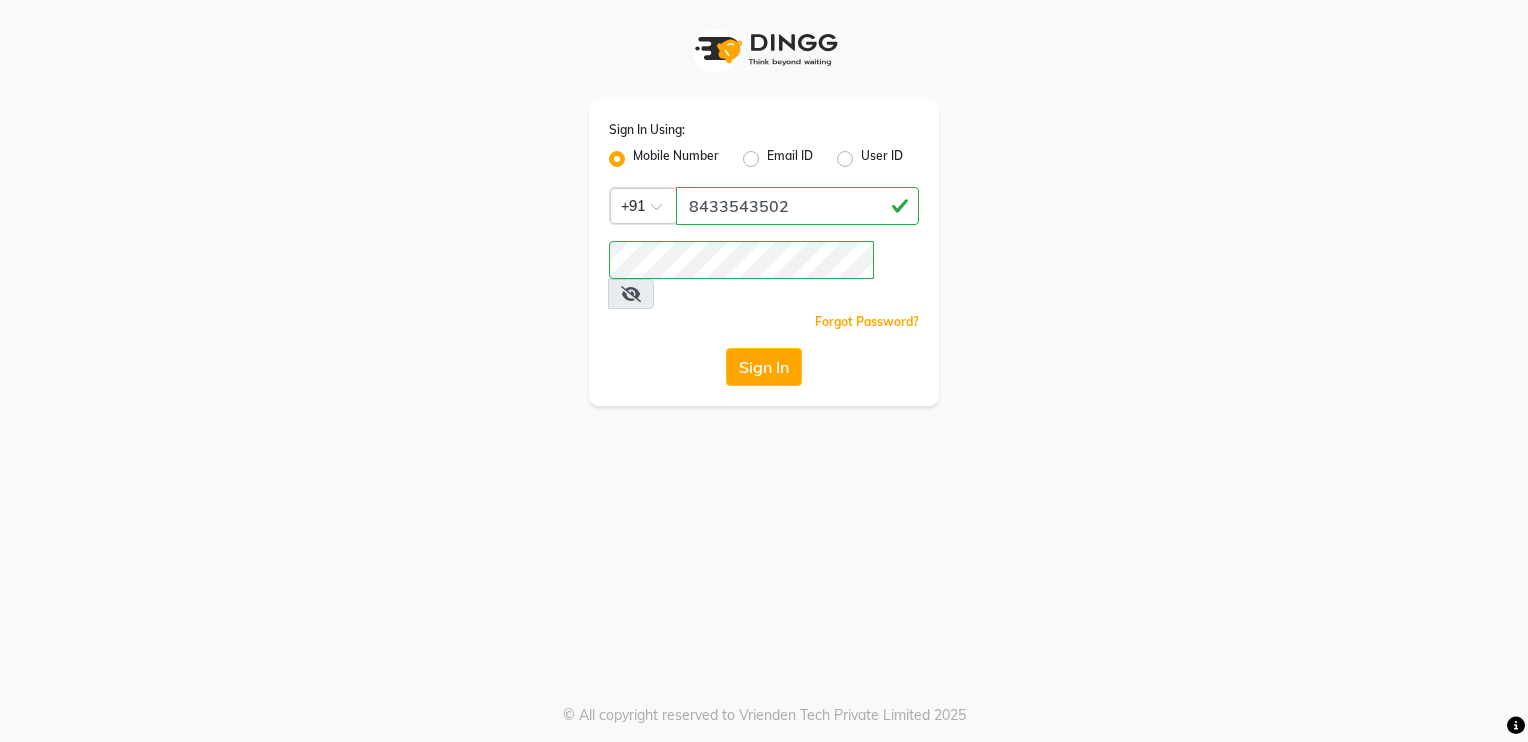 click at bounding box center [631, 294] 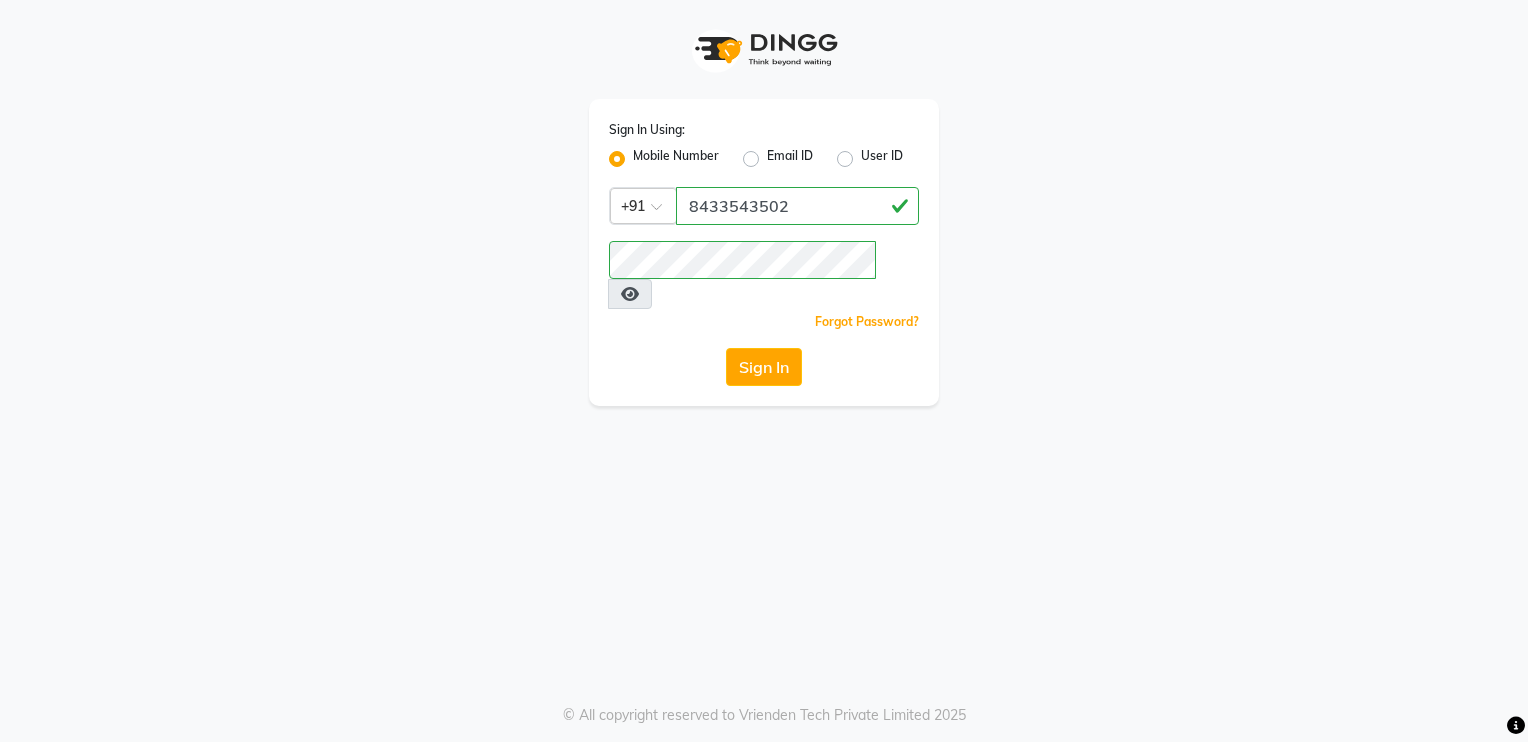 click at bounding box center (630, 294) 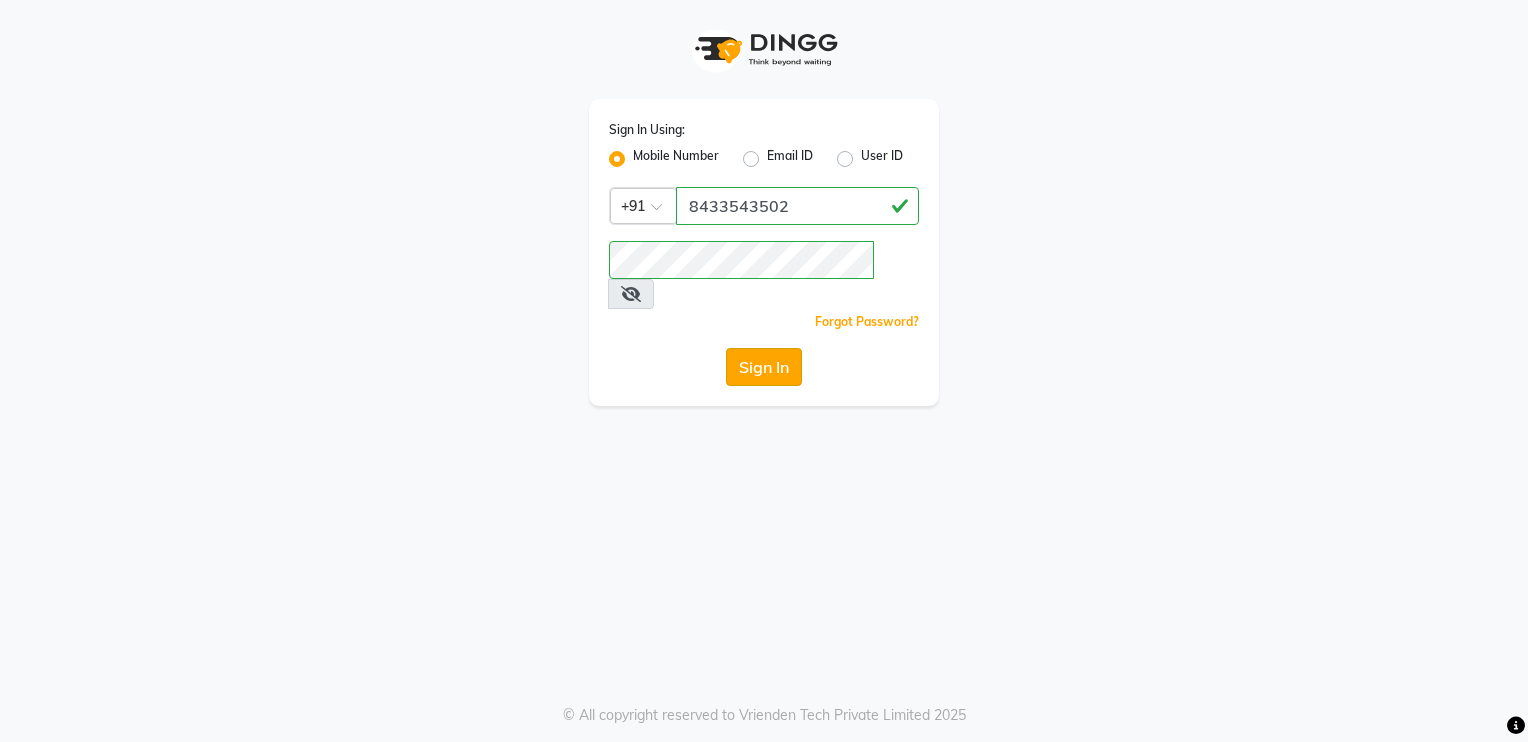 click on "Sign In" 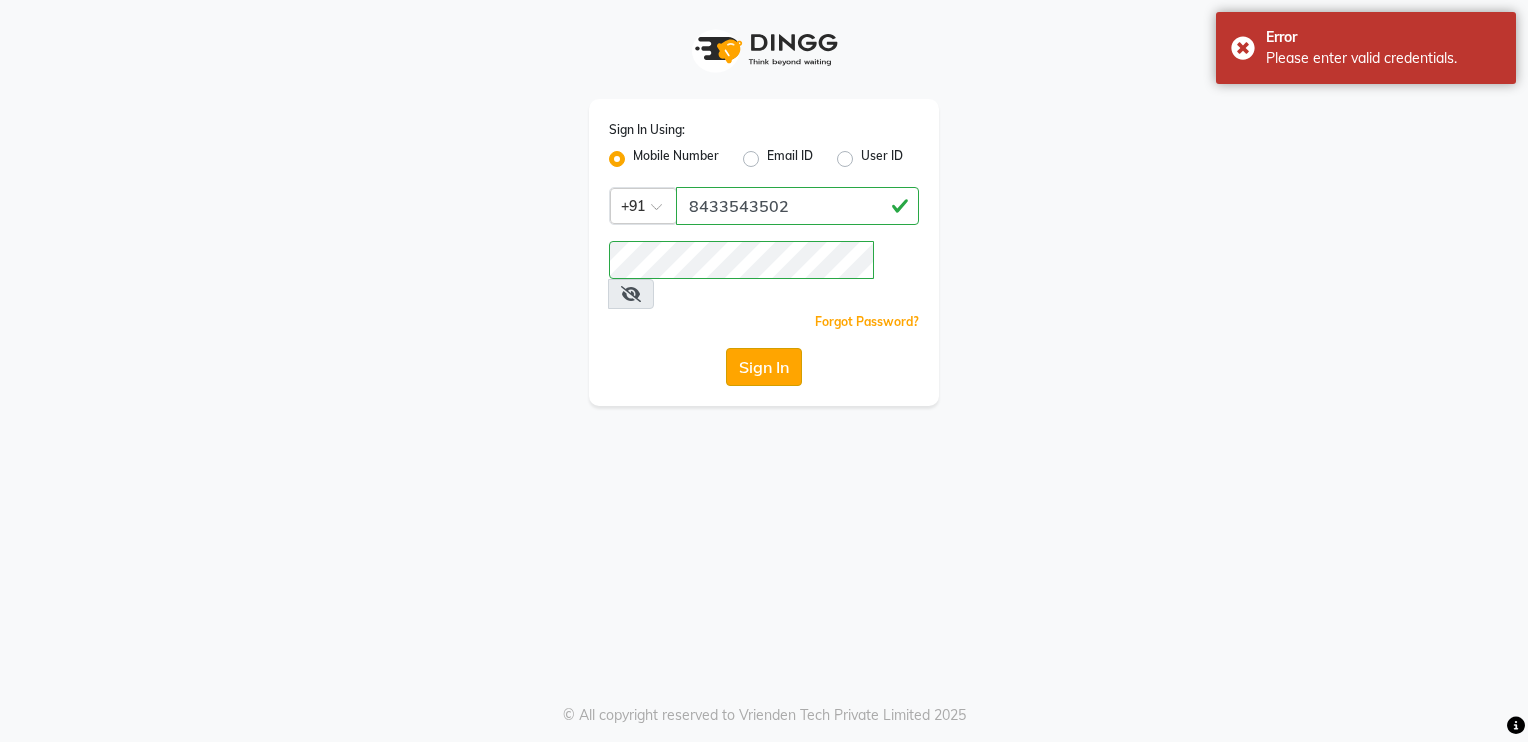 click on "Sign In" 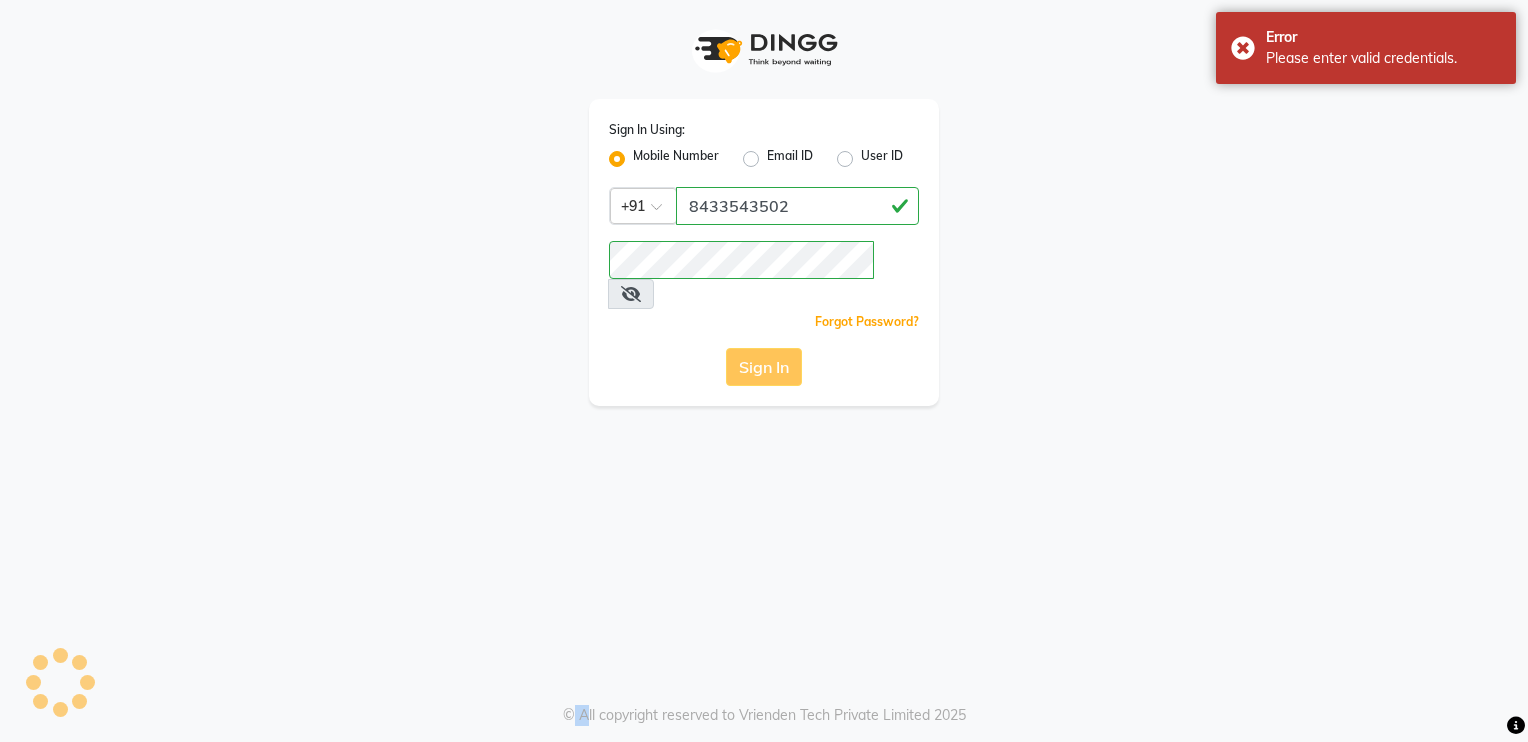 click on "Sign In" 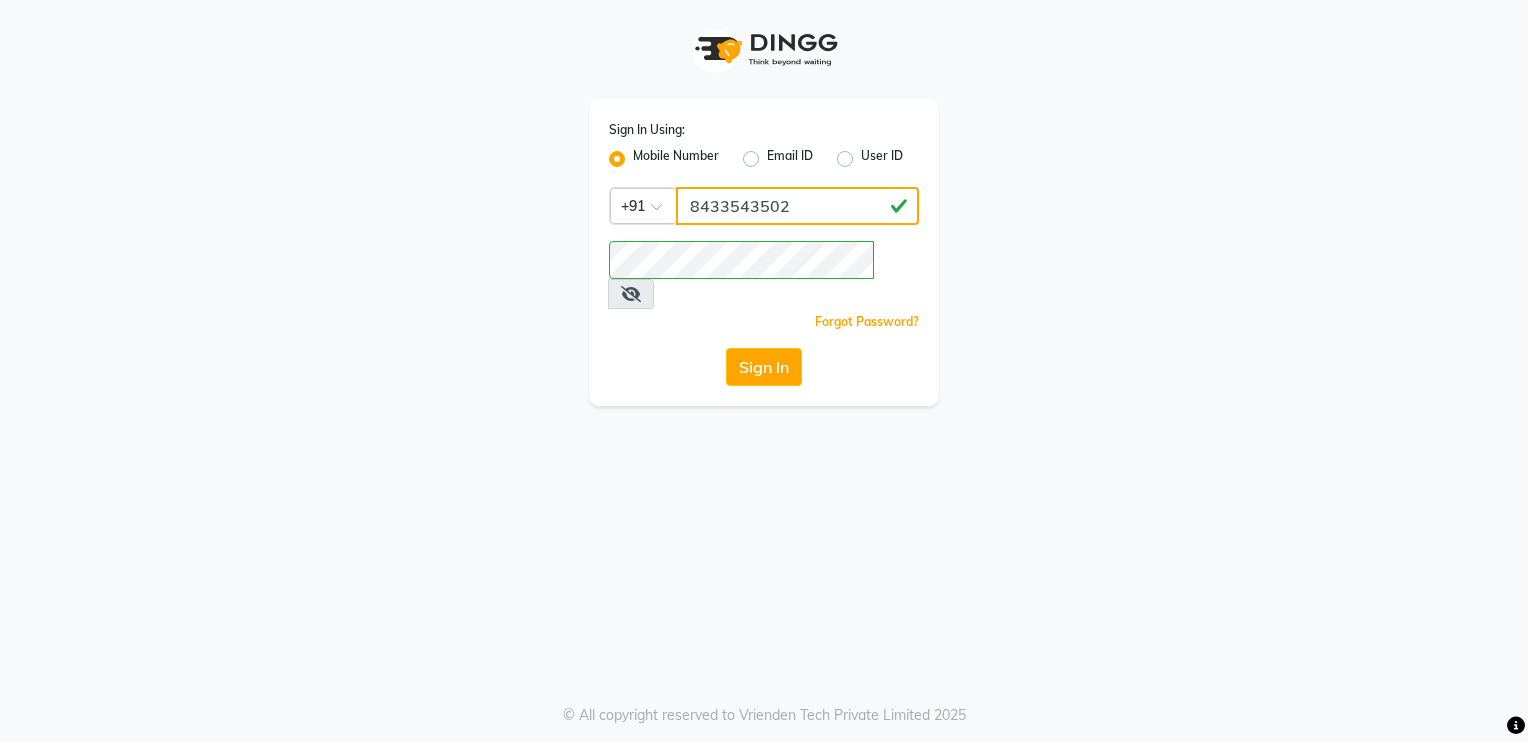 drag, startPoint x: 773, startPoint y: 342, endPoint x: 735, endPoint y: 199, distance: 147.96283 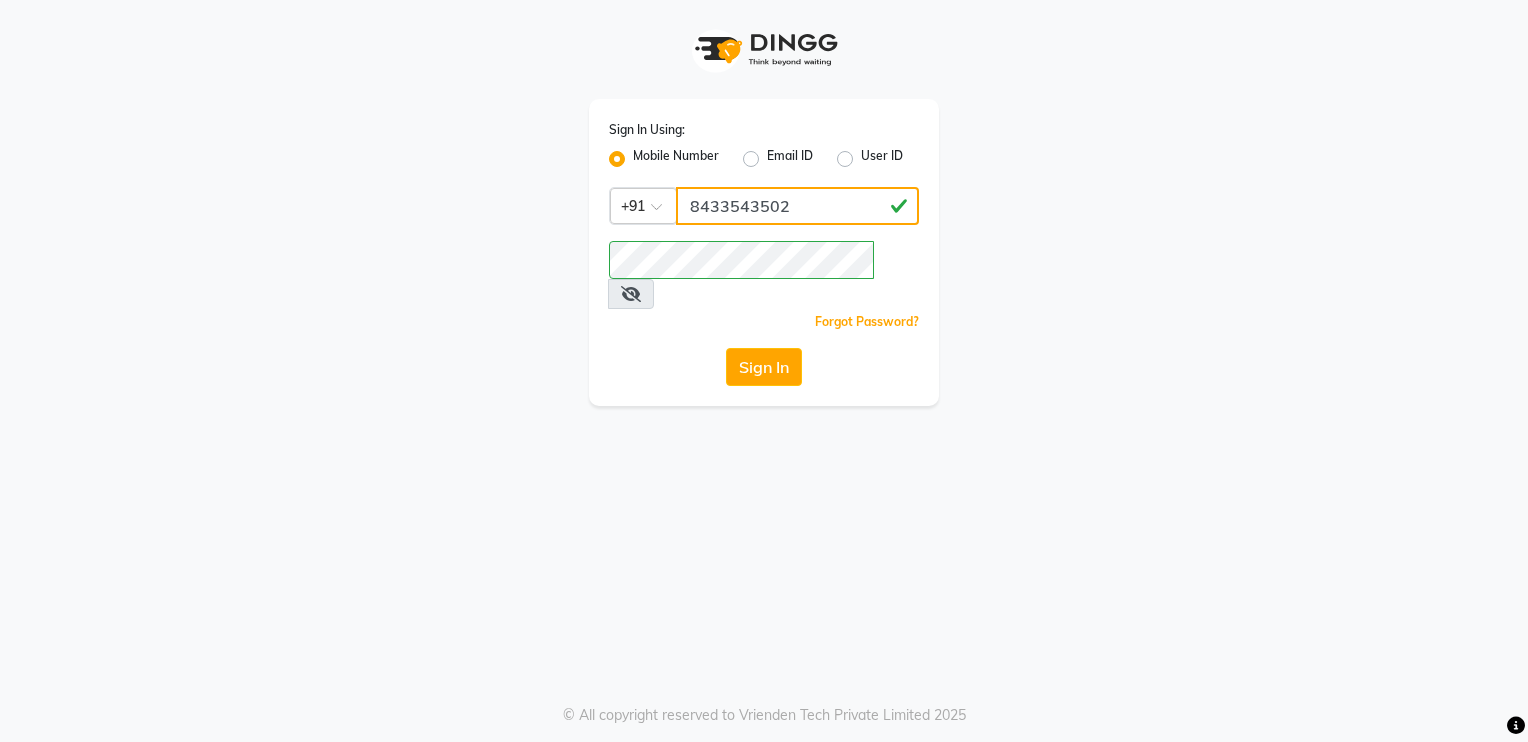 click on "8433543502" 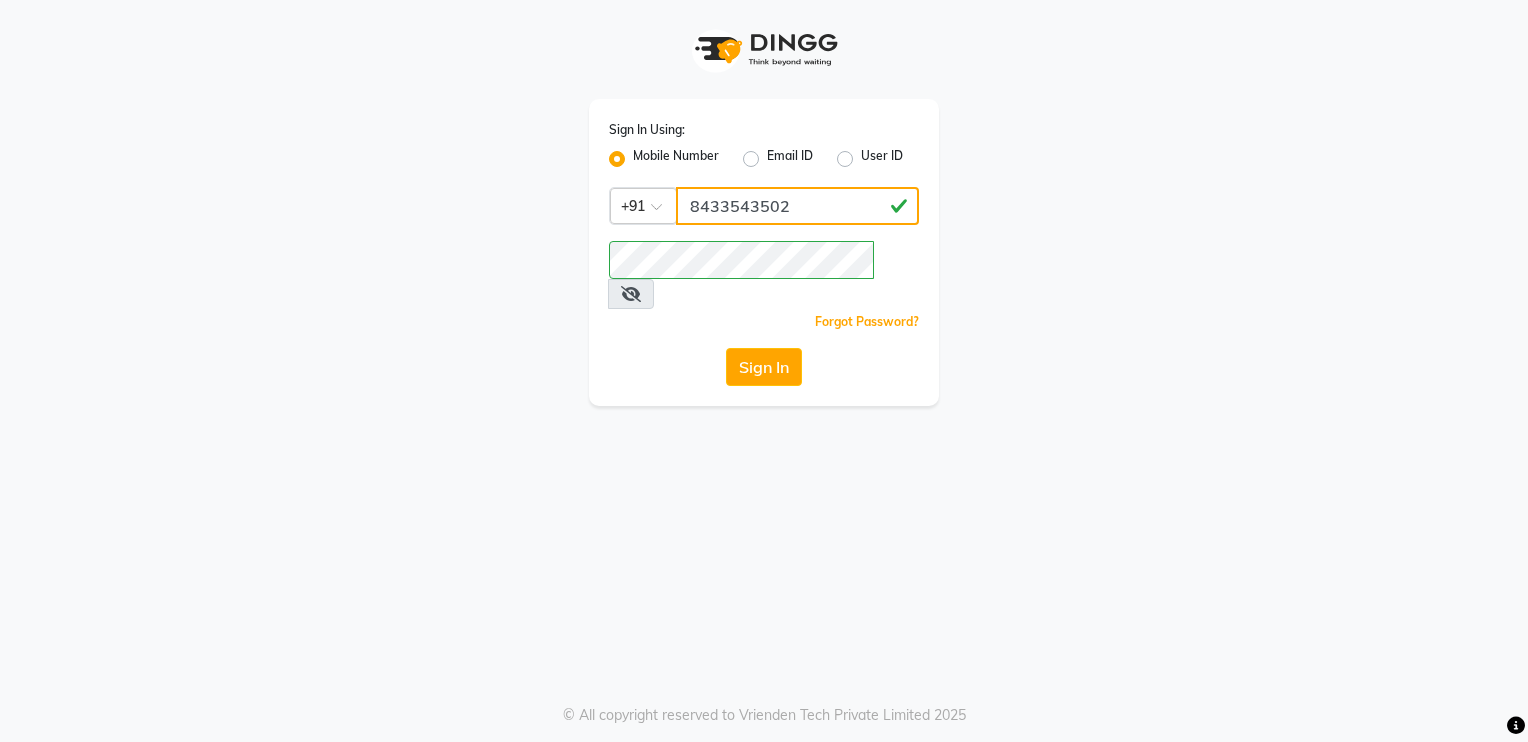 click on "[PHONE]" 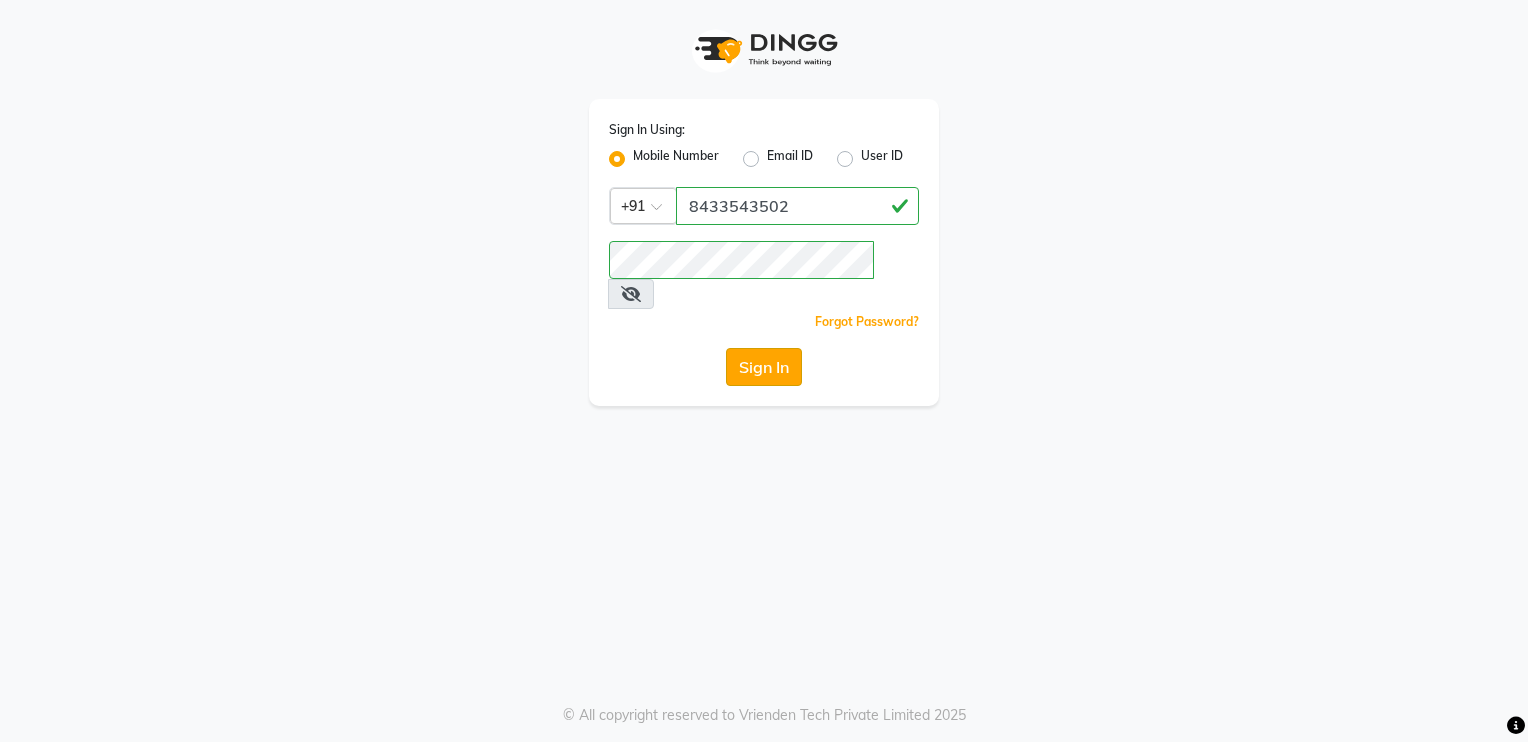 click on "Sign In" 